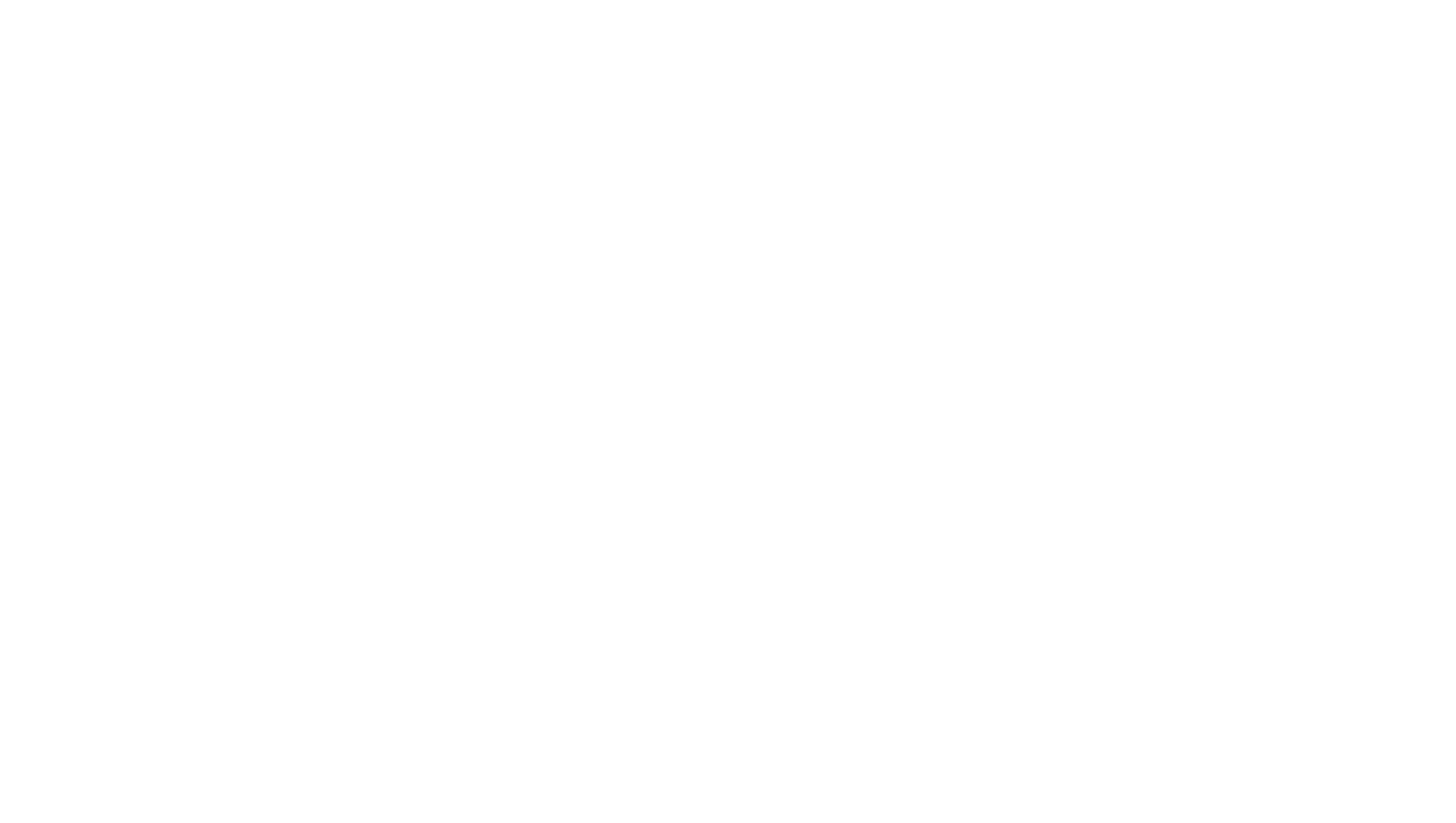 scroll, scrollTop: 0, scrollLeft: 0, axis: both 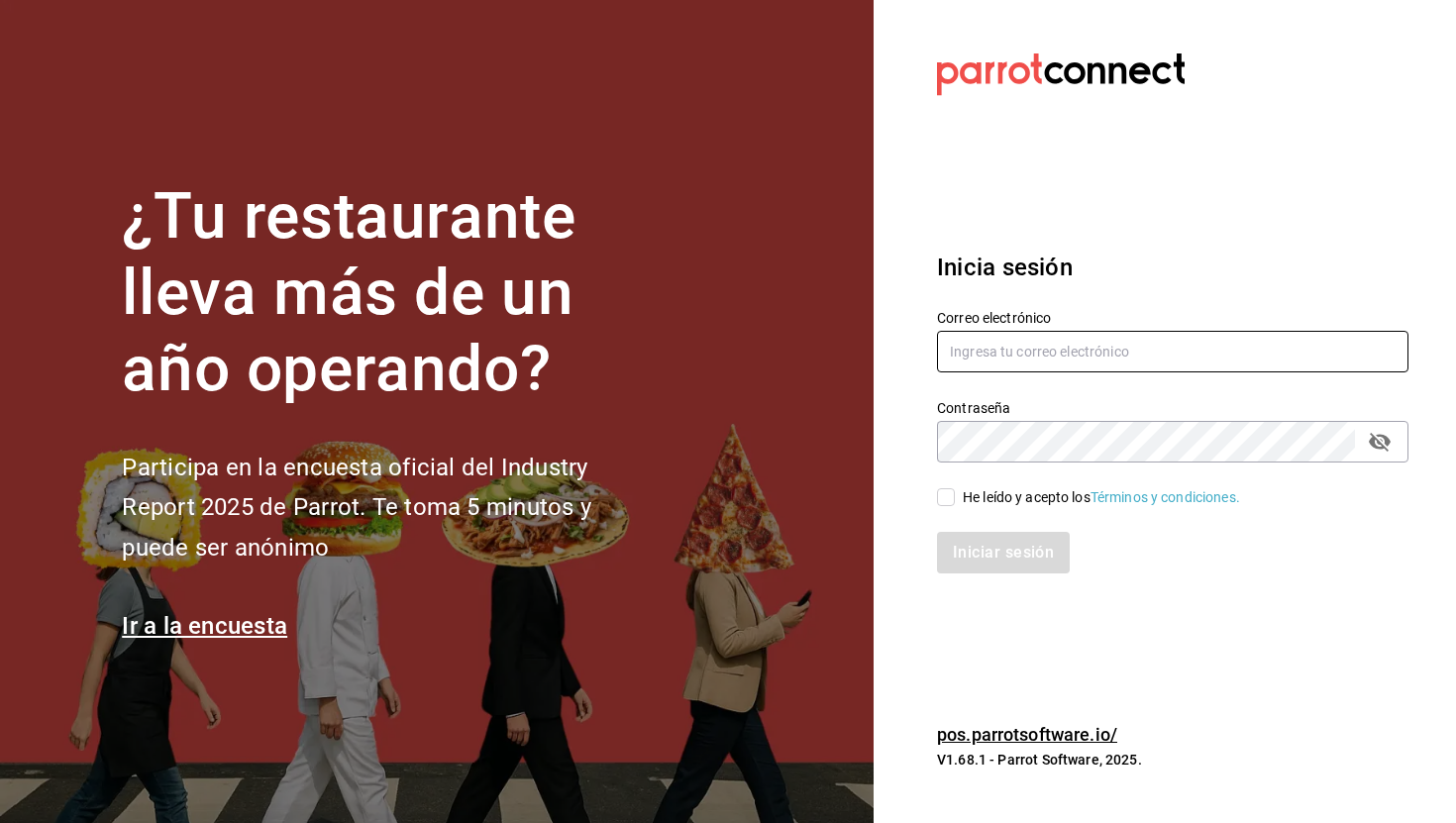 type on "[EMAIL]" 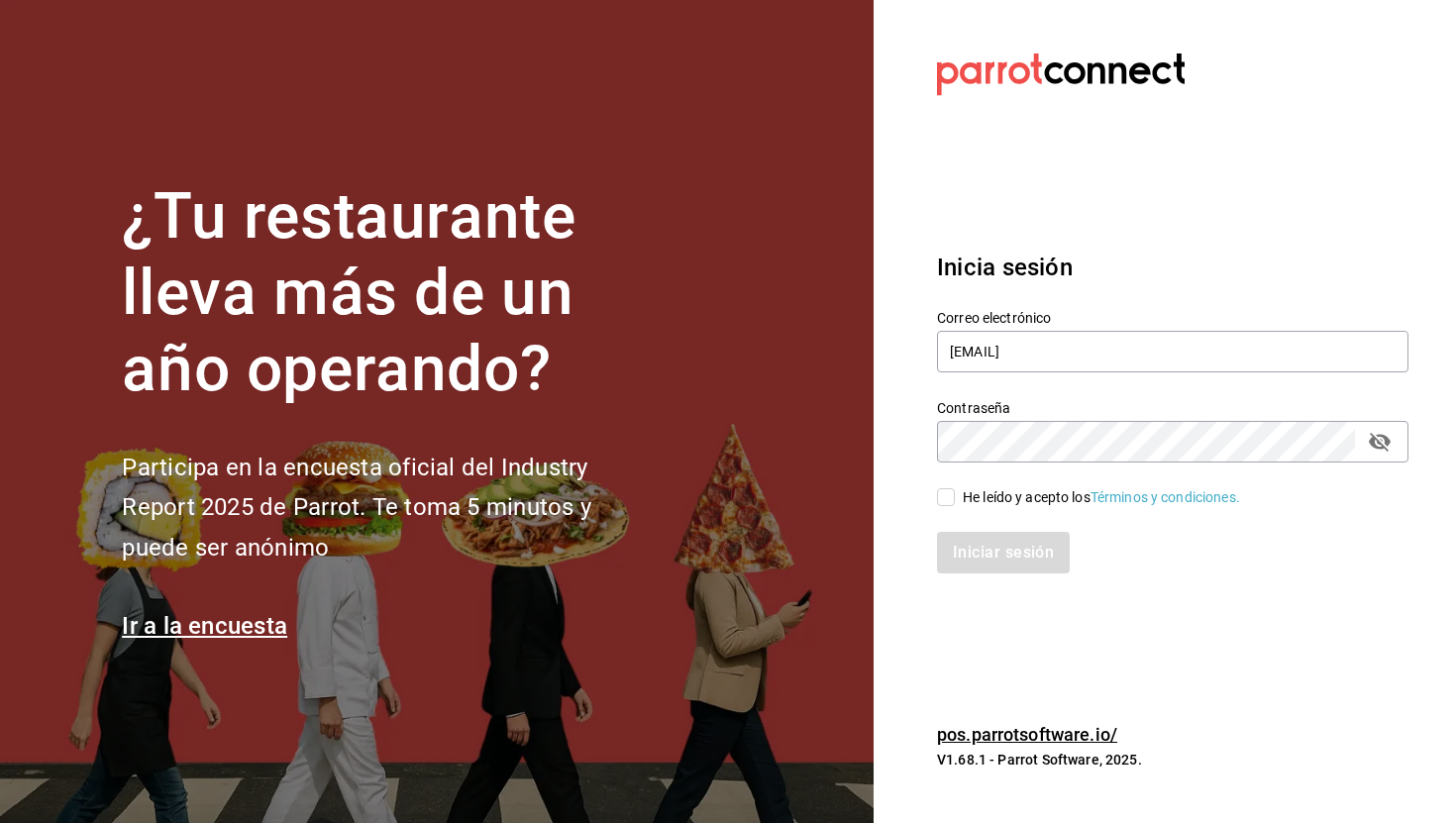click on "He leído y acepto los  Términos y condiciones." at bounding box center [946, 497] 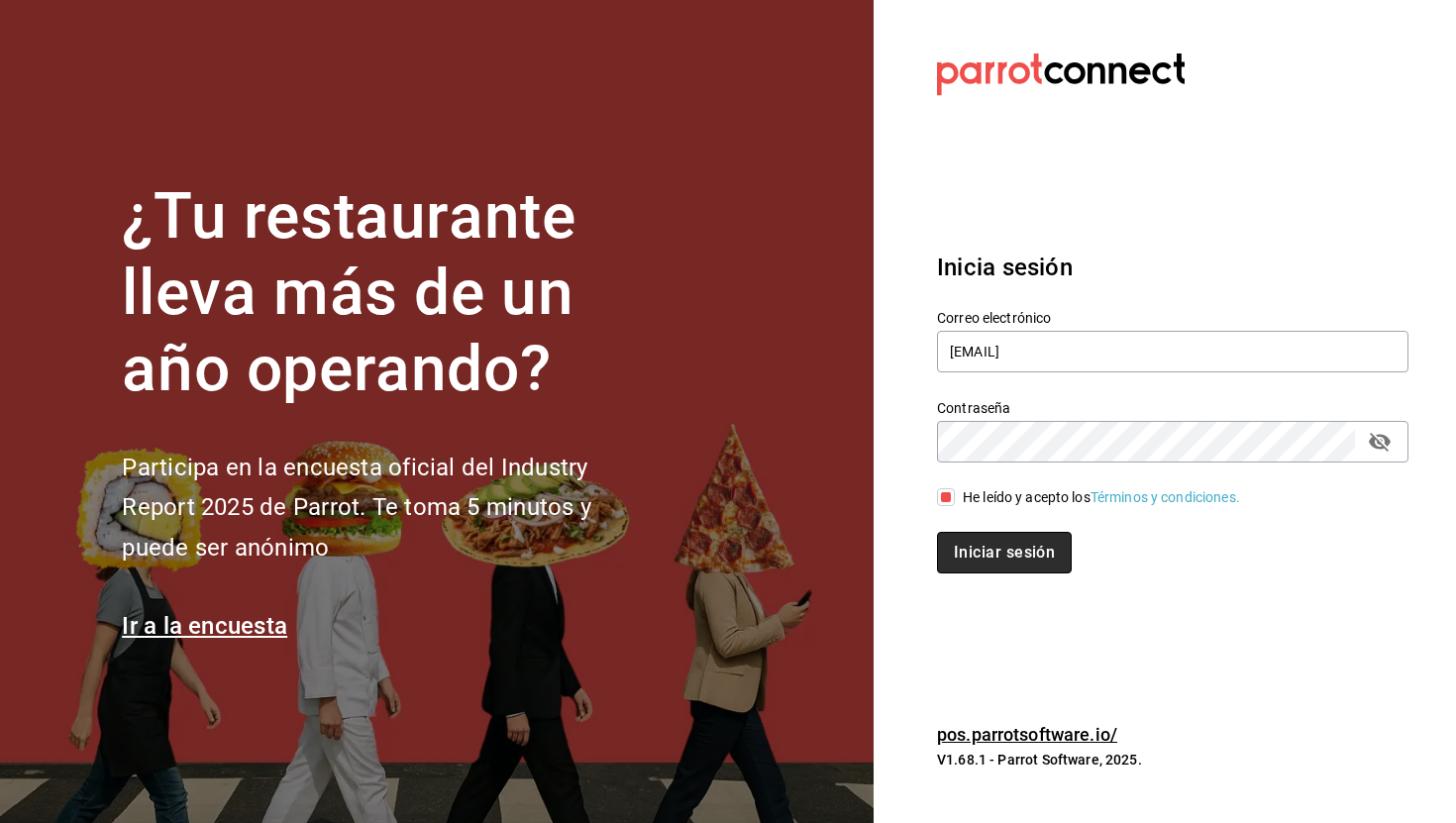 click on "Iniciar sesión" at bounding box center (1004, 553) 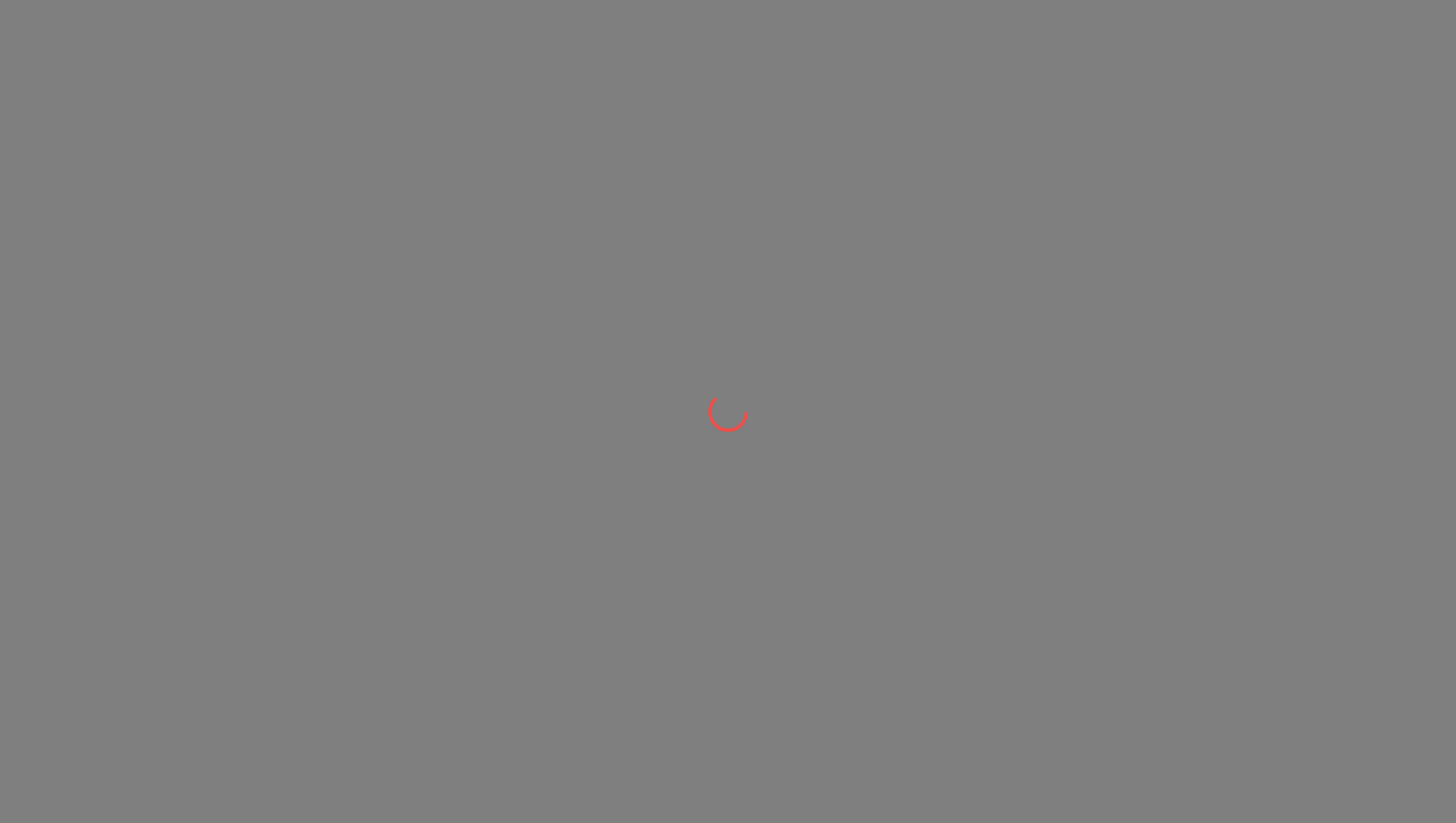 scroll, scrollTop: 0, scrollLeft: 0, axis: both 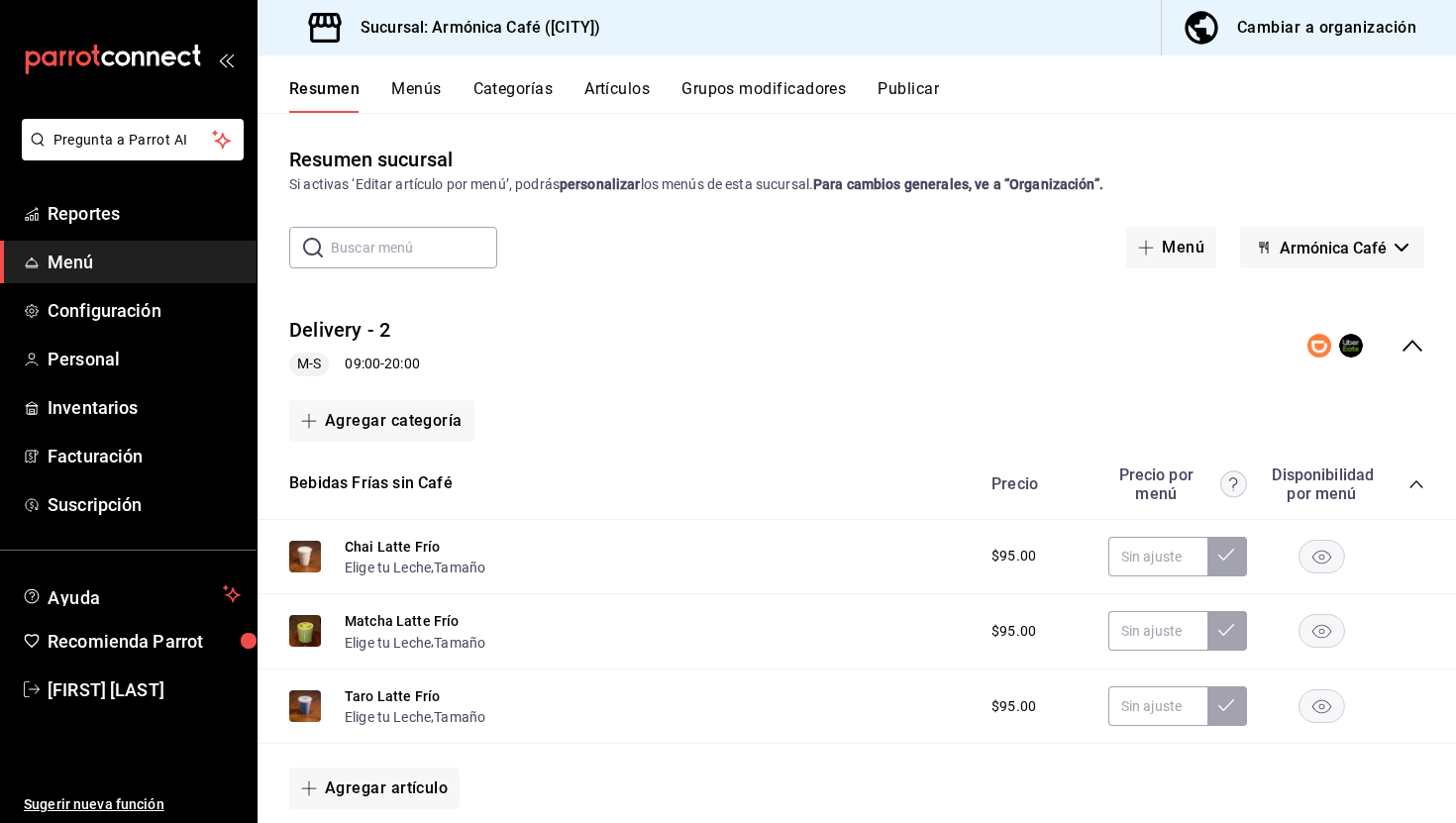 click on "Menú" at bounding box center (144, 261) 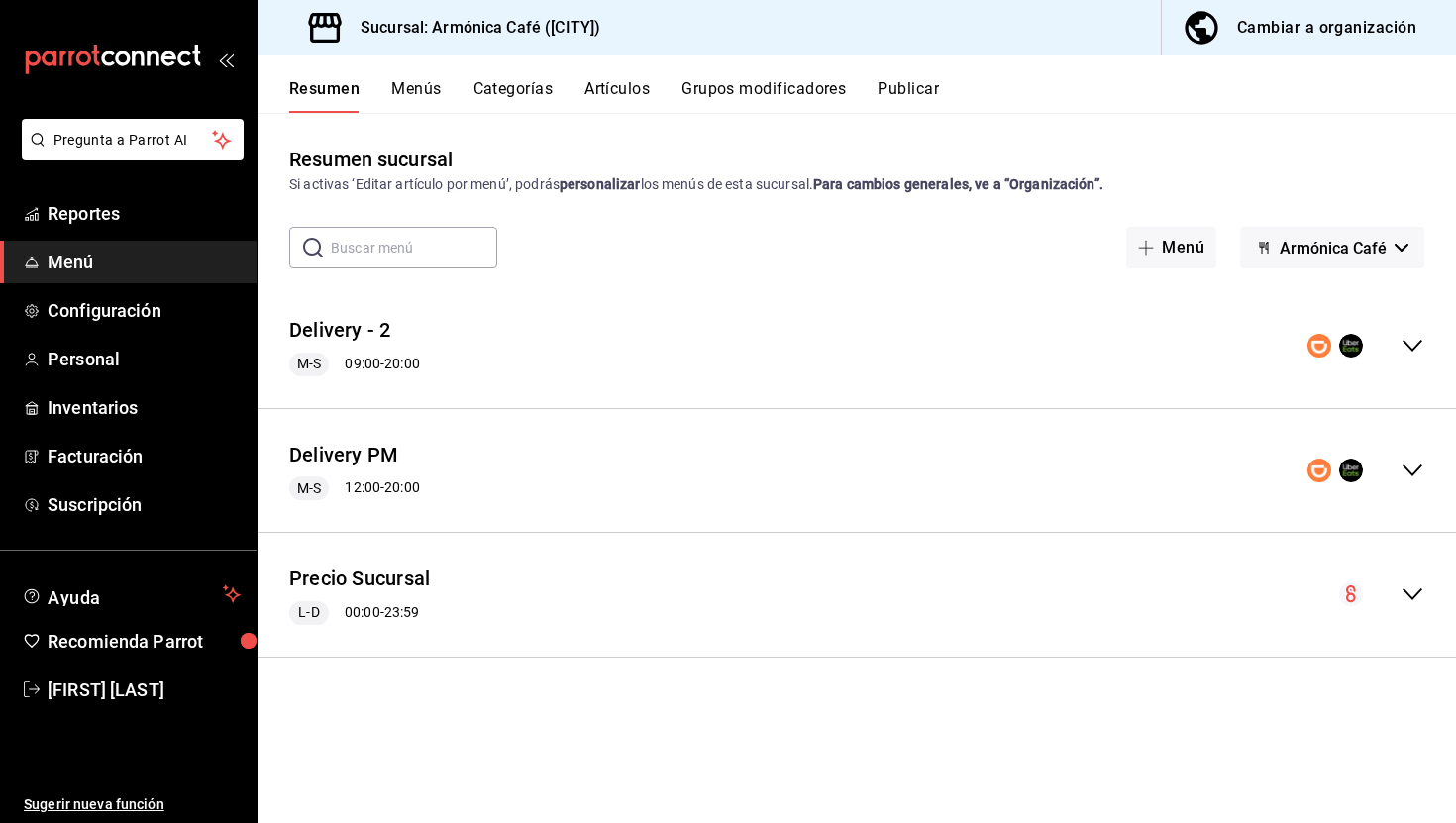 click on "Menús" at bounding box center [416, 96] 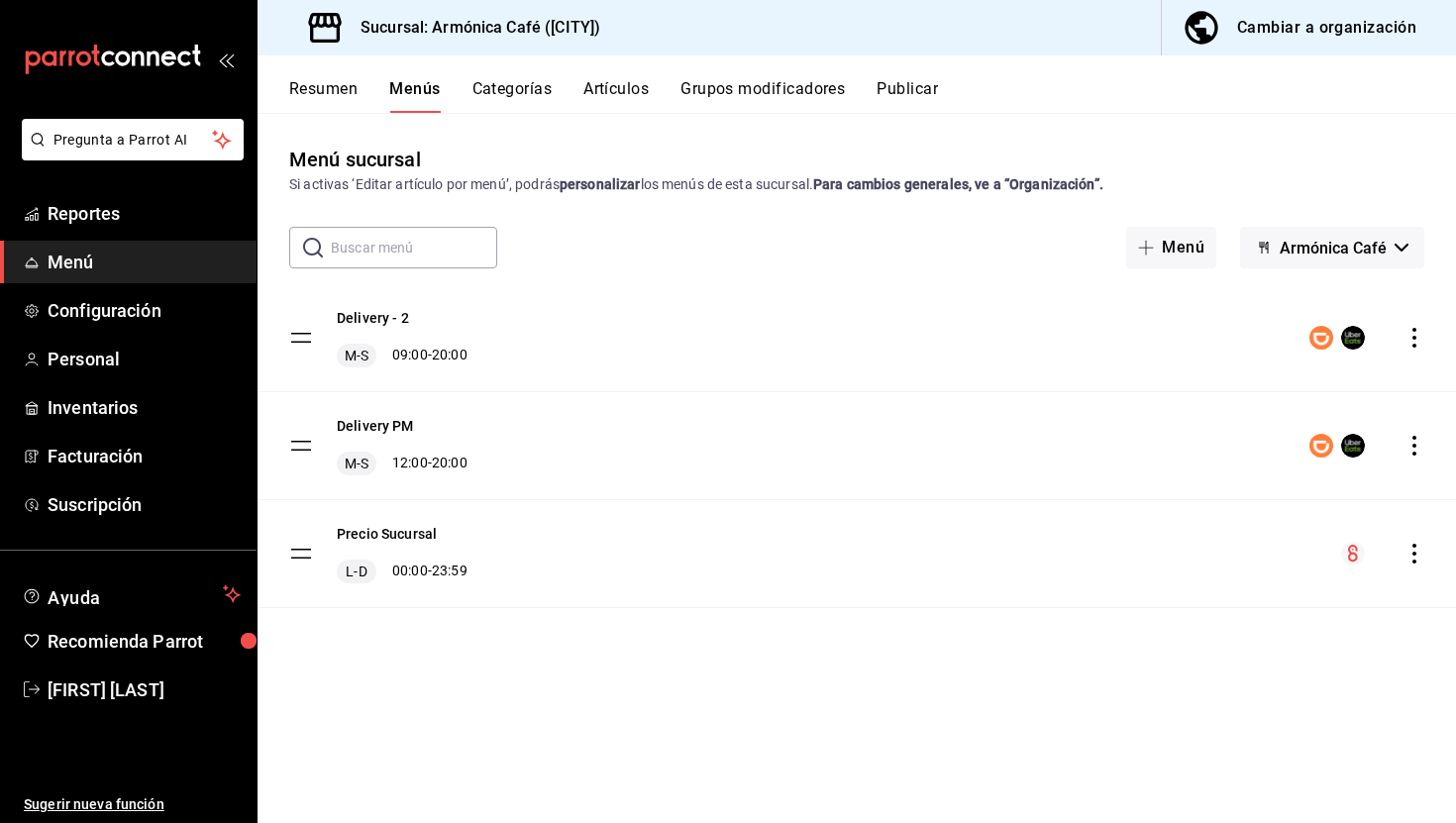 click on "Cambiar a organización" at bounding box center [1326, 28] 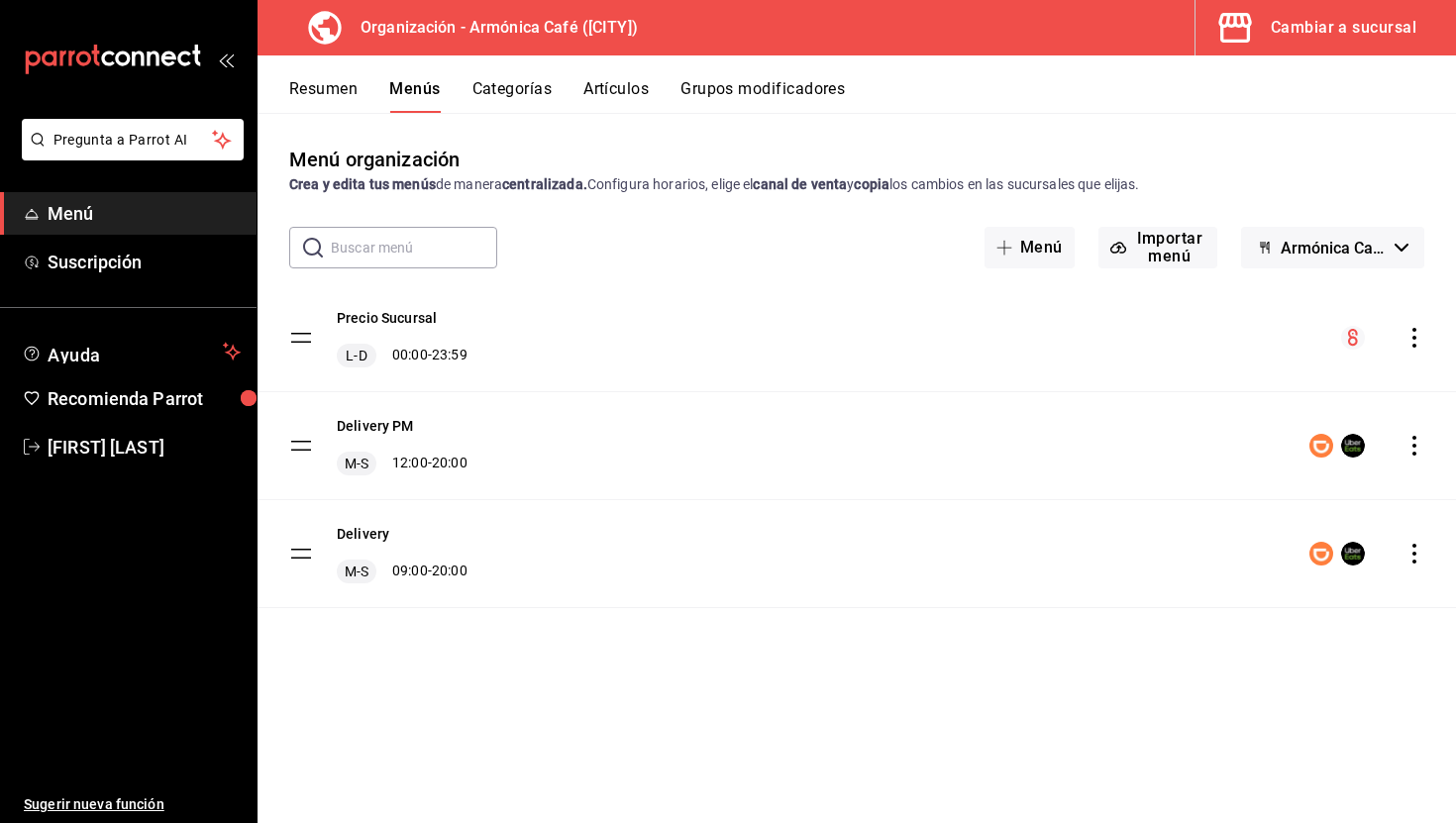 click on "Resumen" at bounding box center (323, 96) 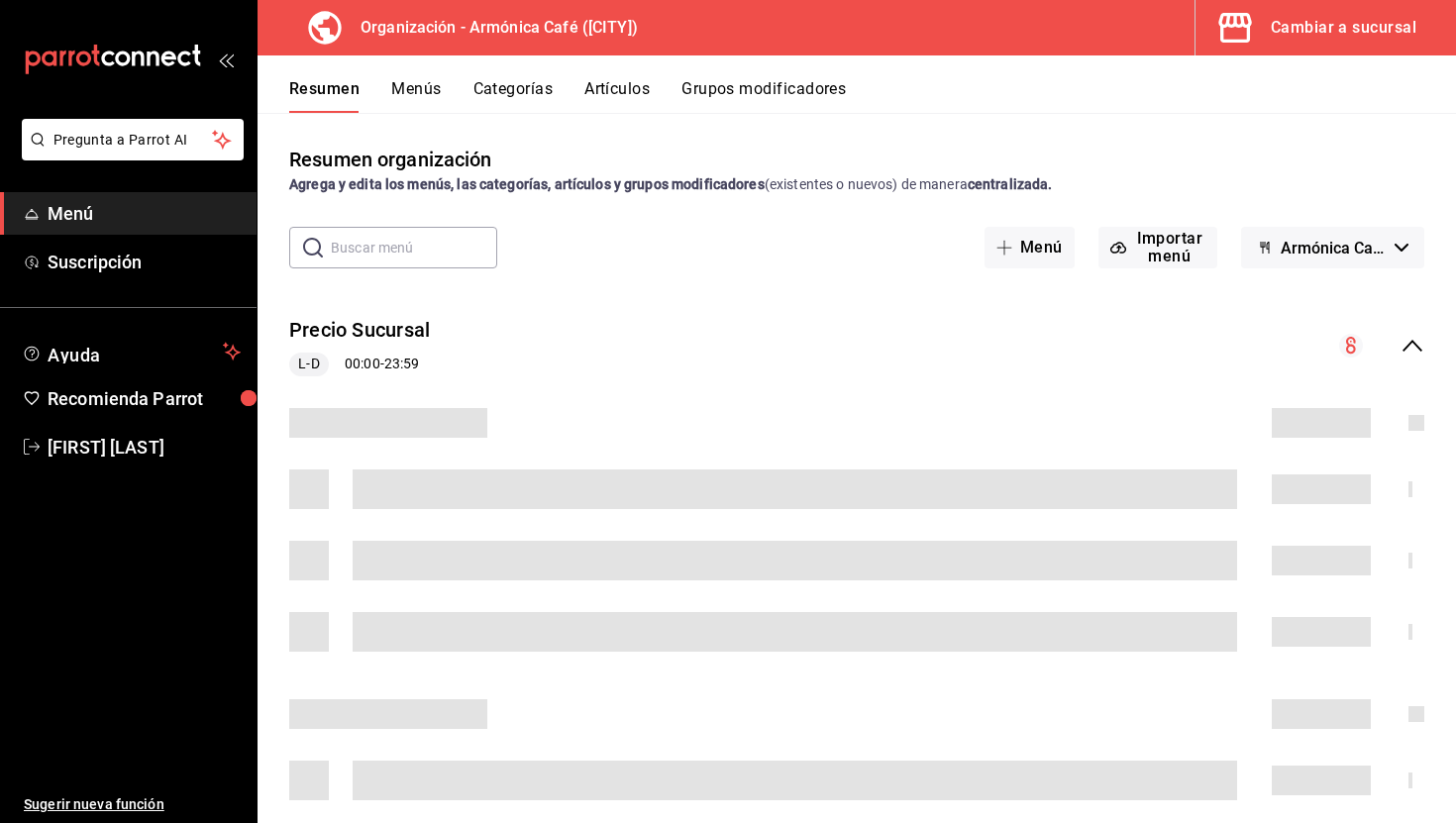 click on "Menú" at bounding box center (144, 213) 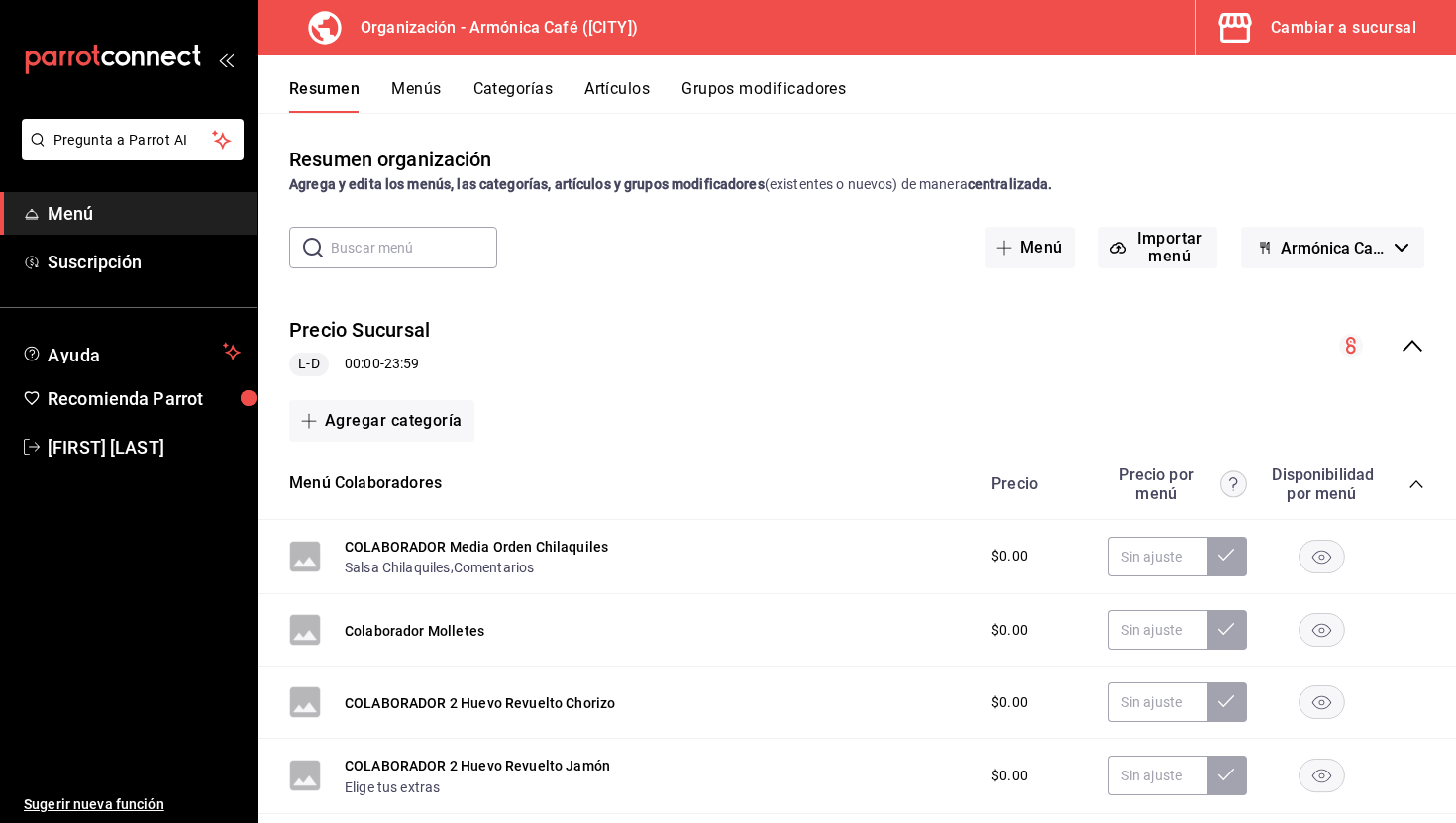 click on "Menús" at bounding box center (416, 96) 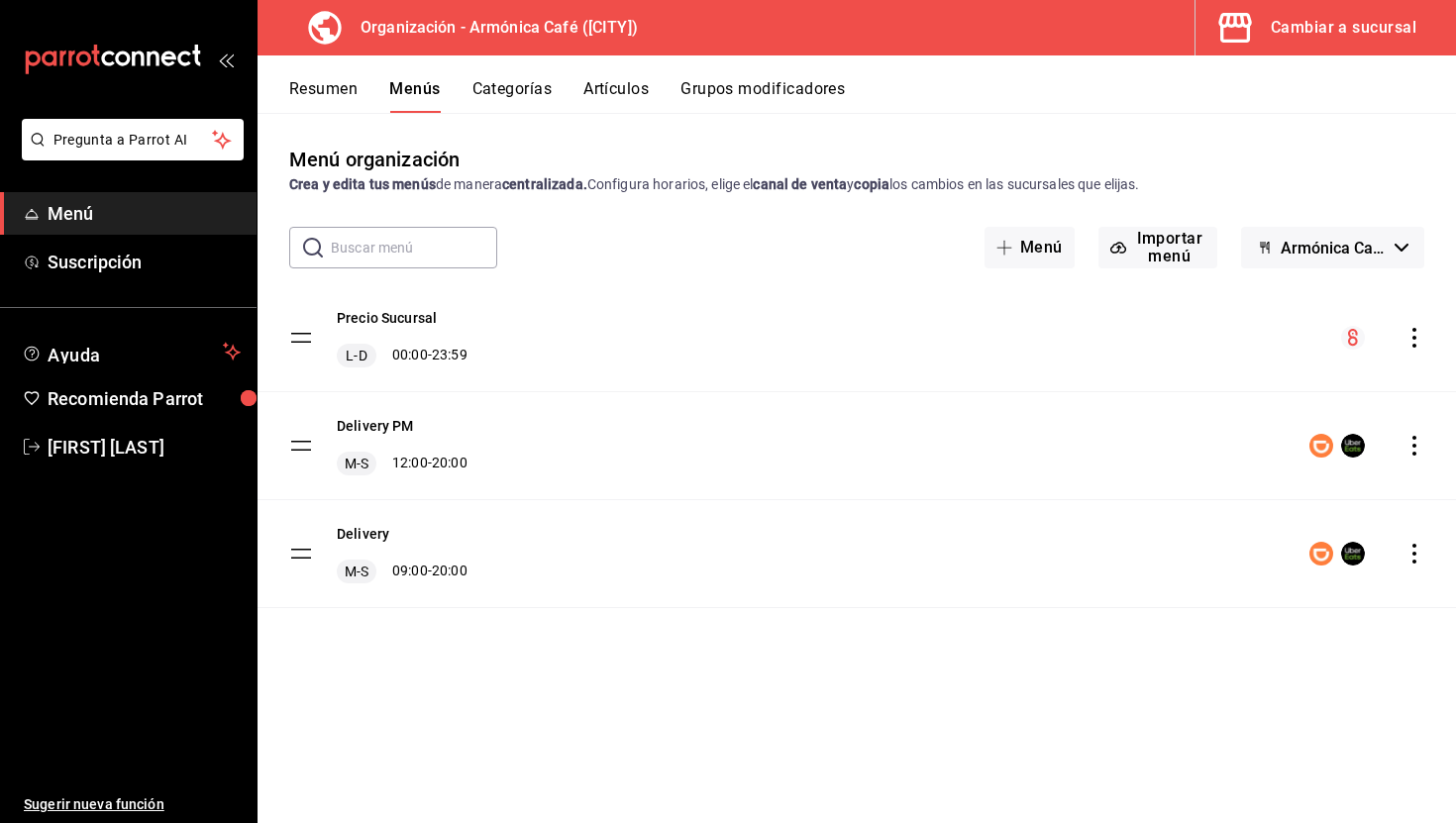 click on "Cambiar a sucursal" at bounding box center (1343, 28) 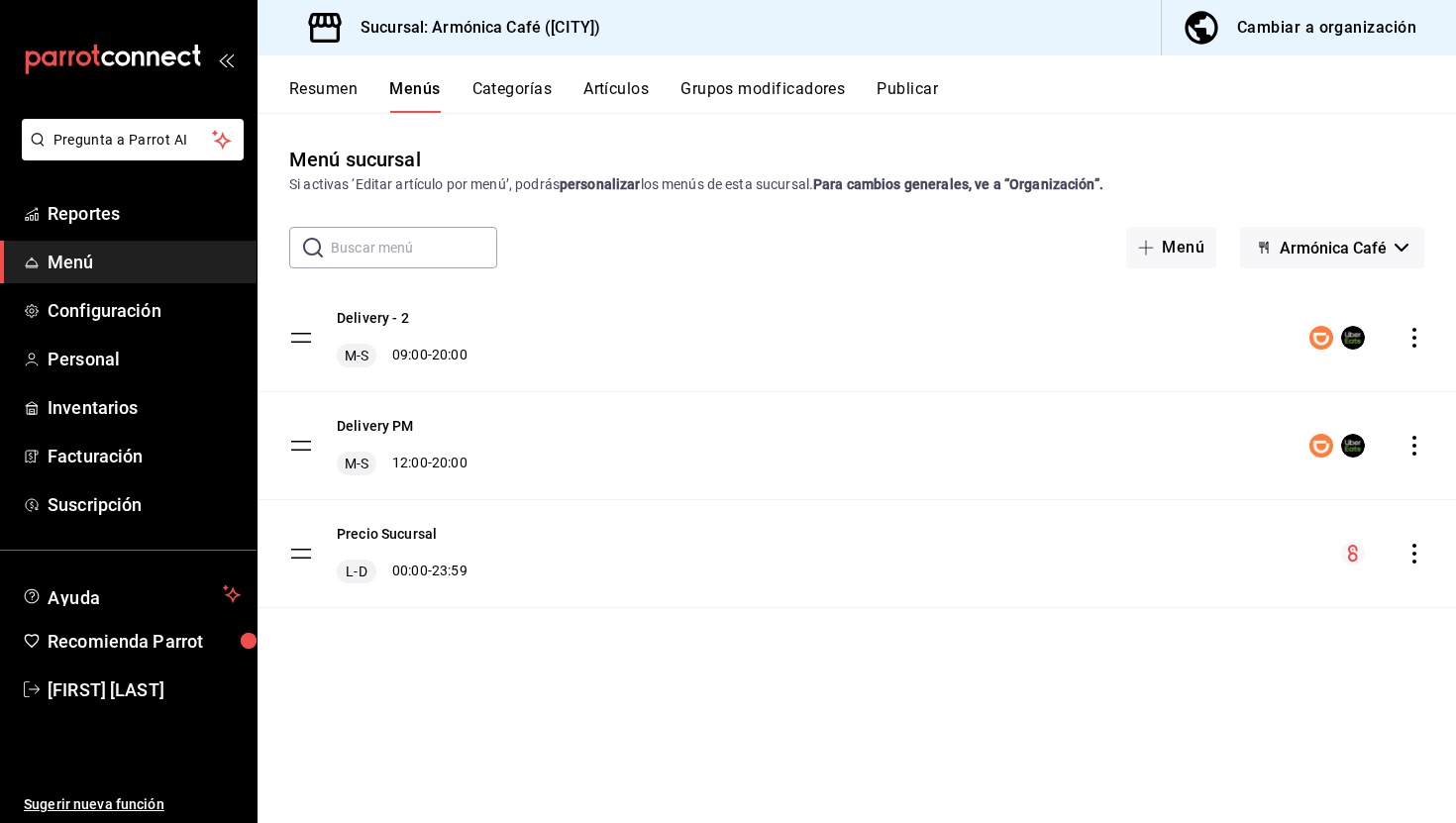 click on "Artículos" at bounding box center [616, 96] 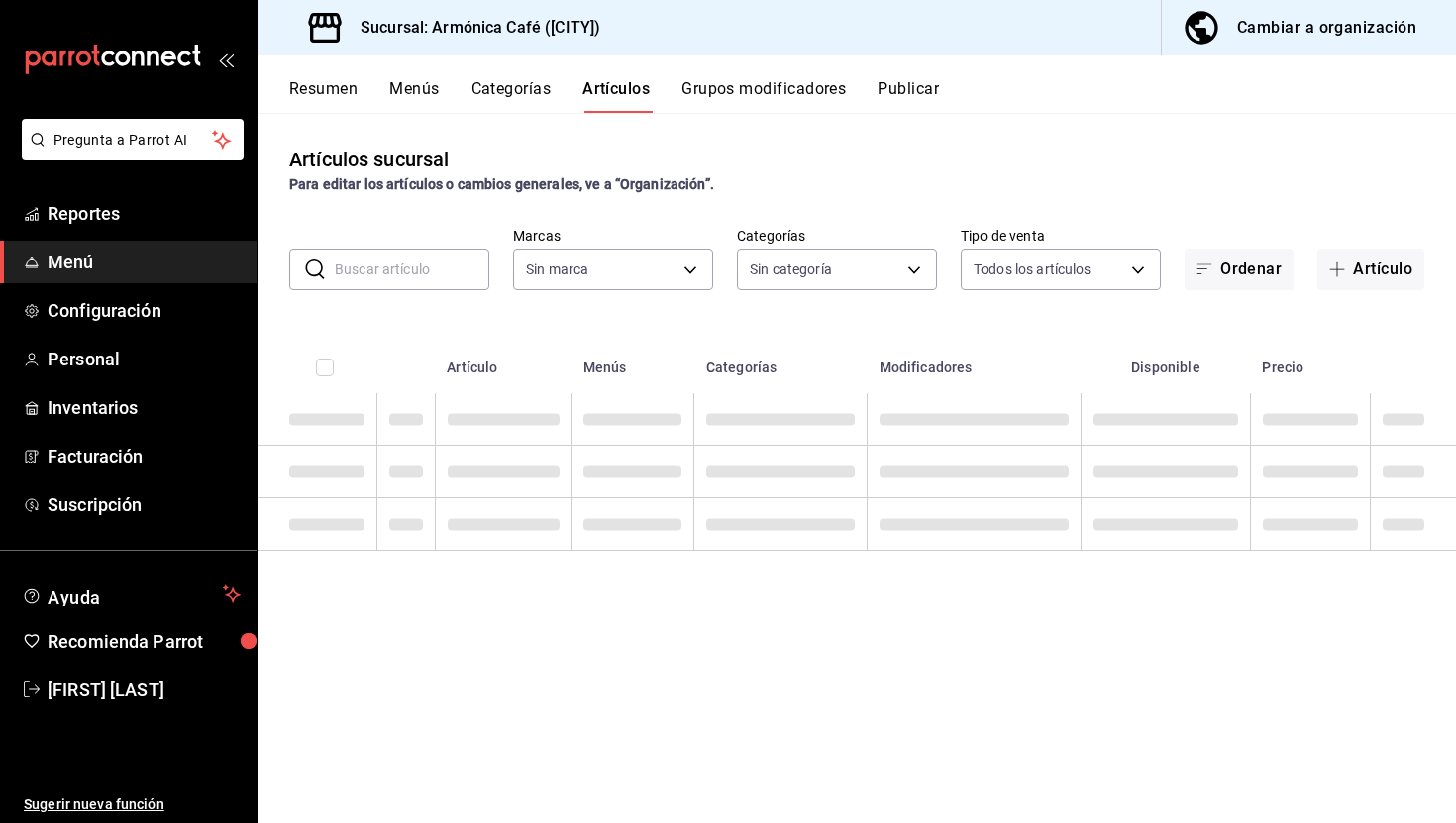 type on "[UUID]" 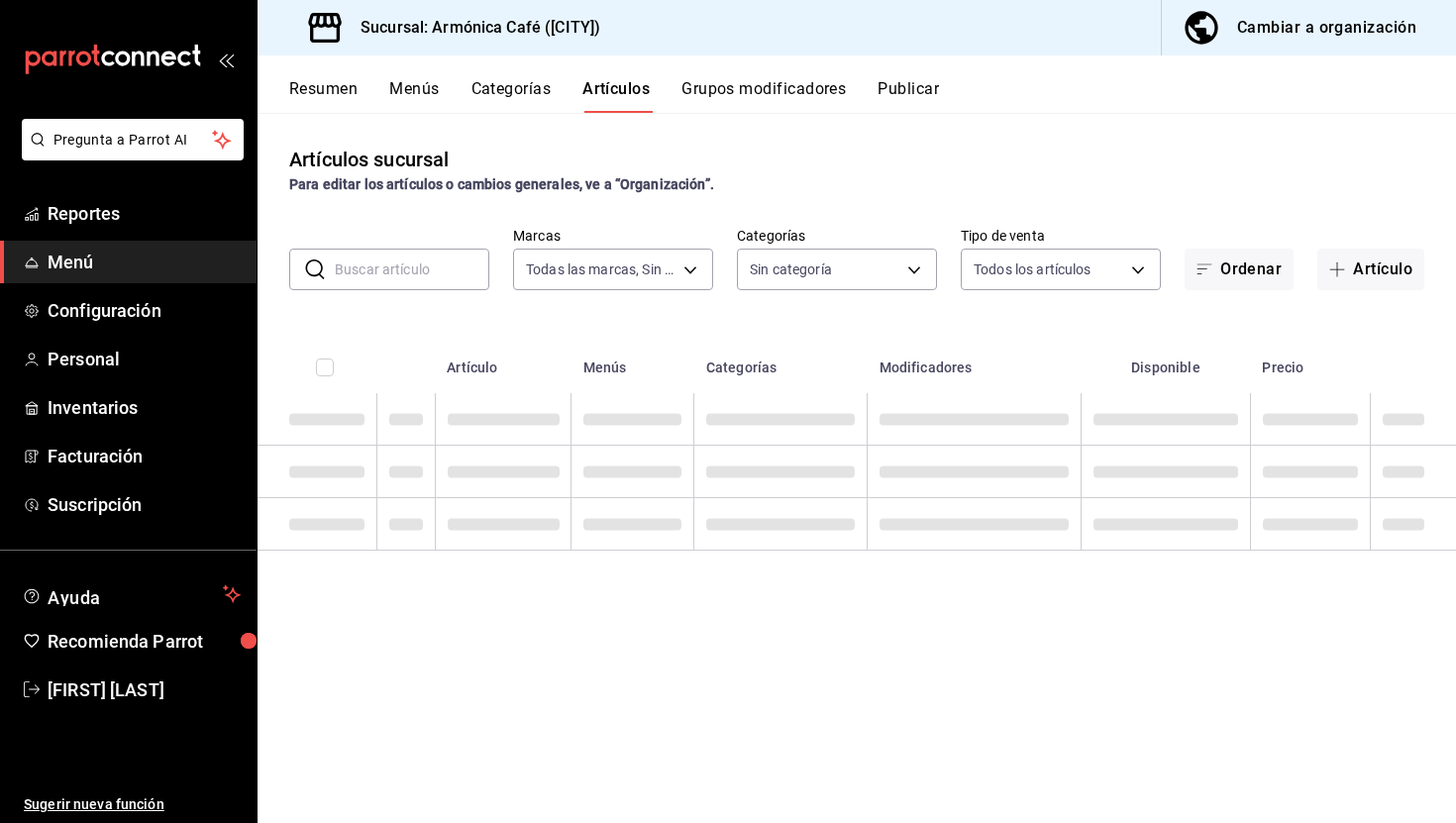 type on "[UUIDS]" 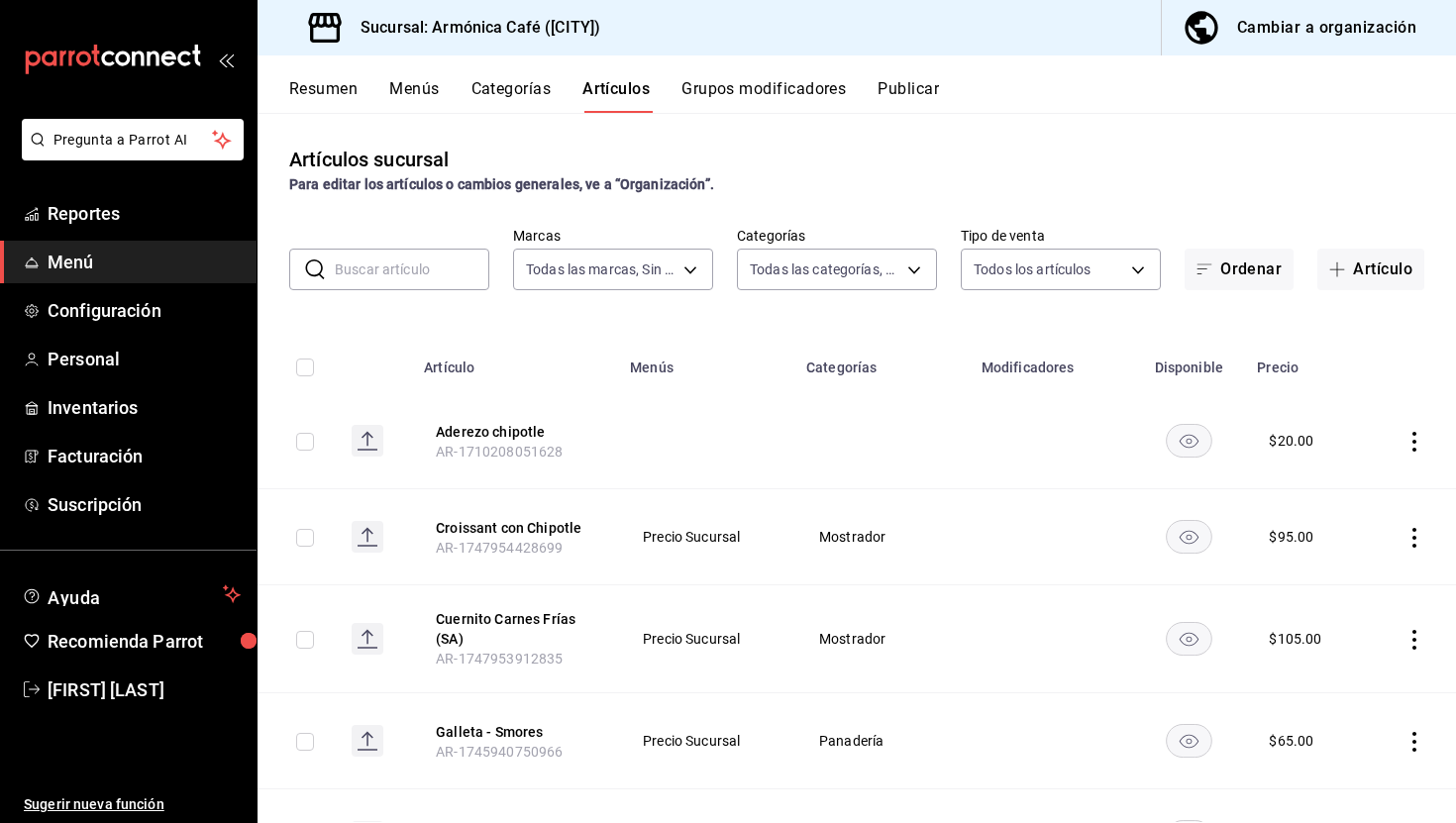 click at bounding box center [412, 269] 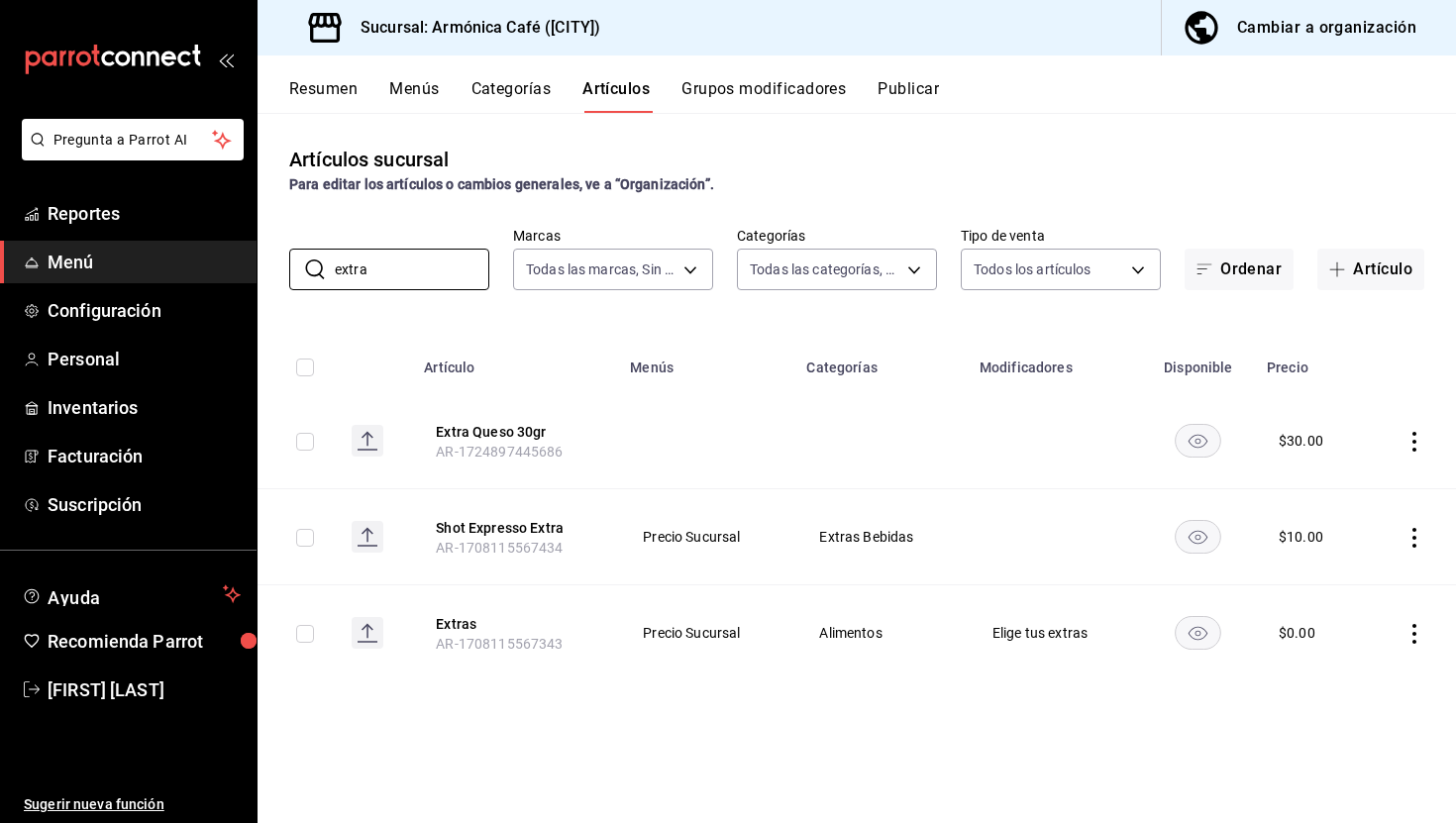 type on "extra" 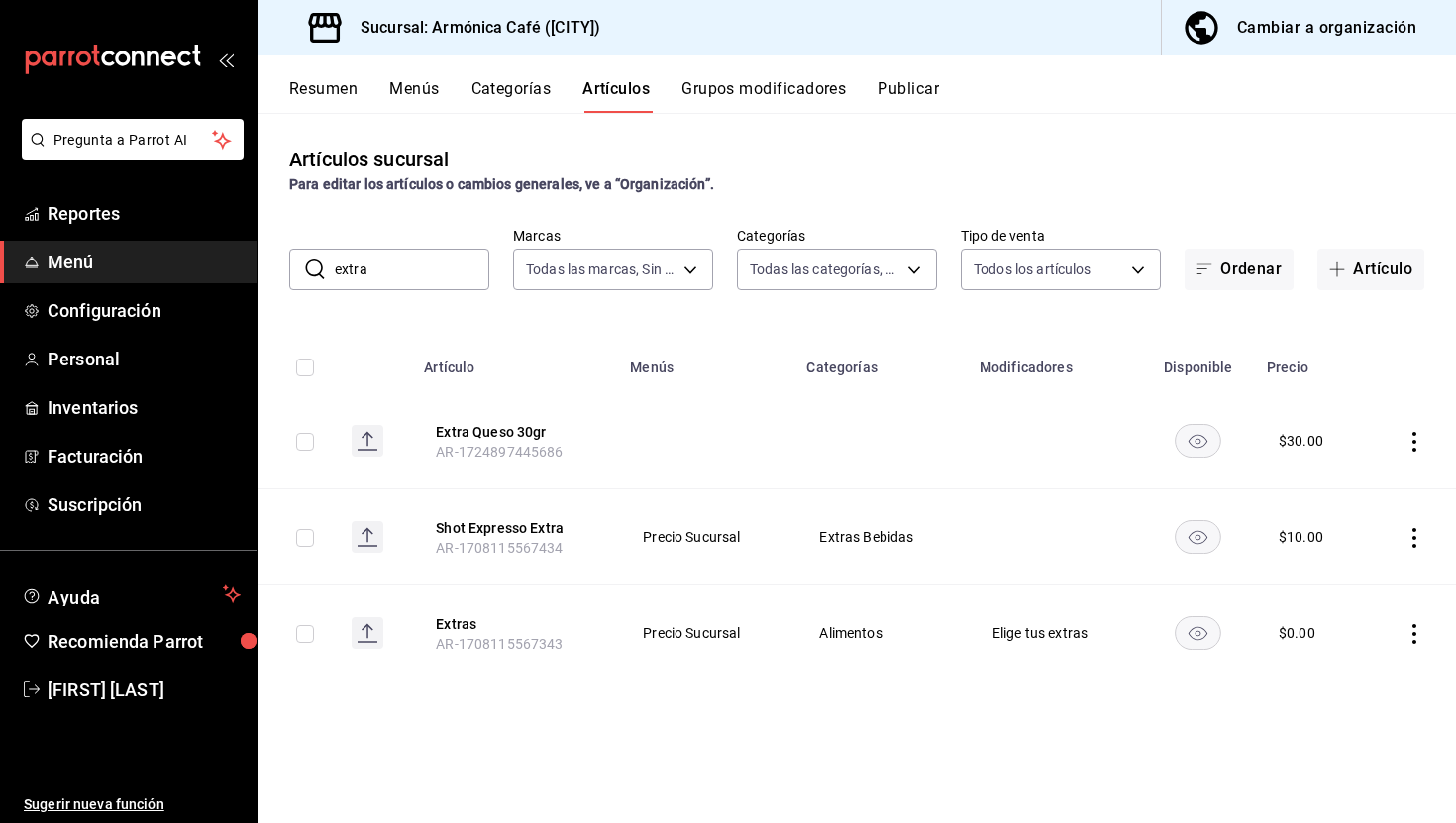 click 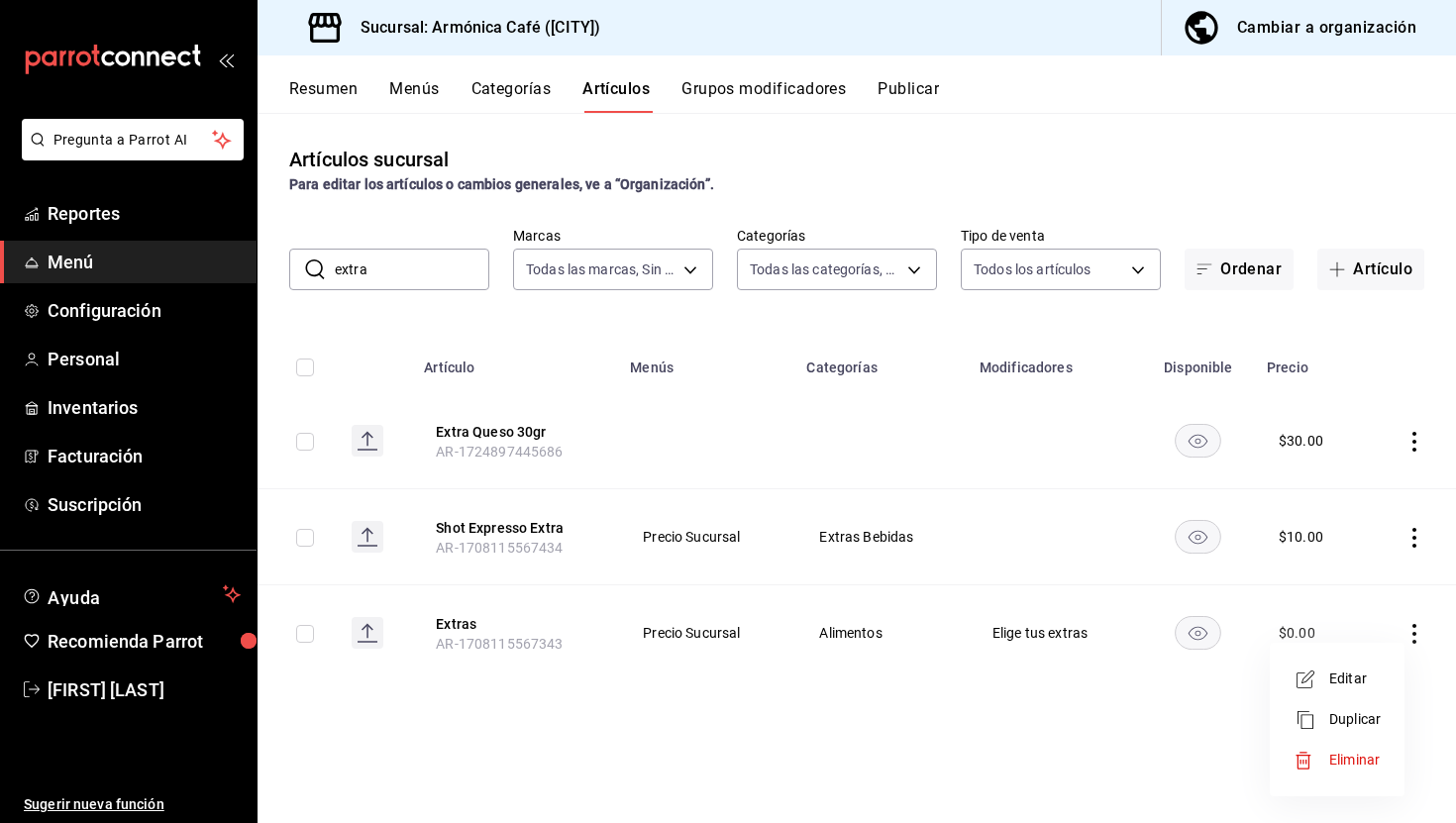 click at bounding box center (1311, 679) 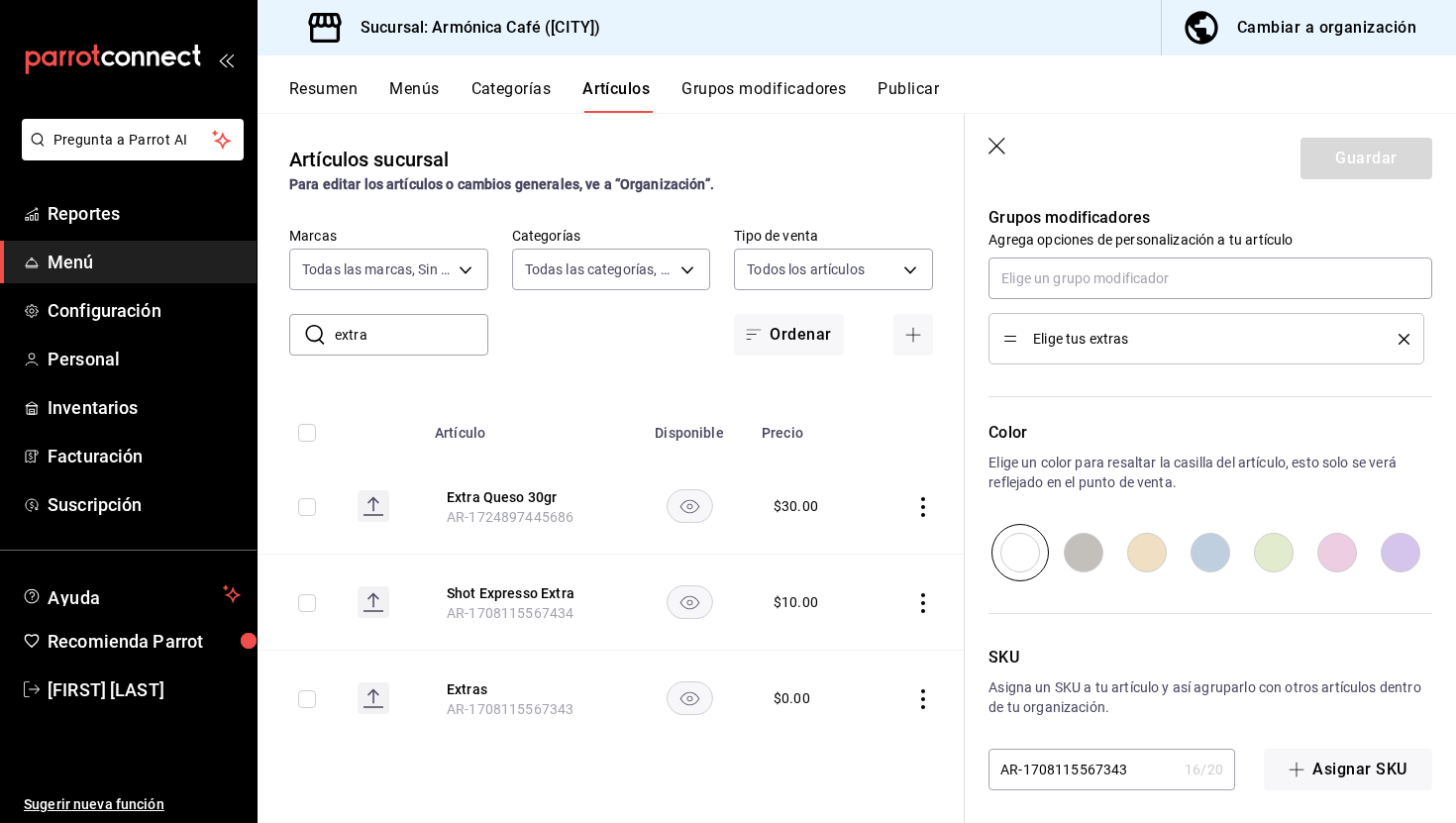 scroll, scrollTop: 891, scrollLeft: 0, axis: vertical 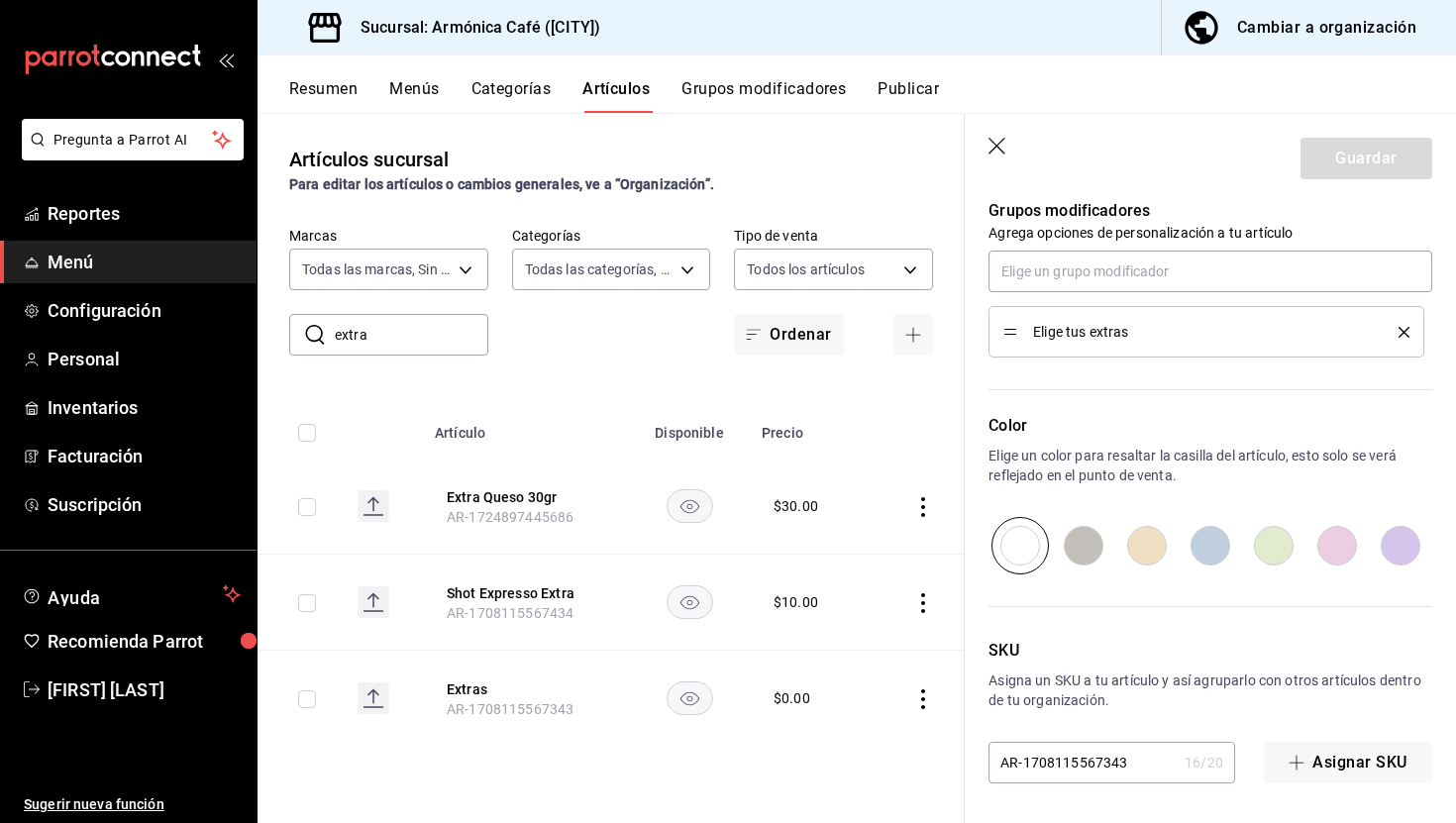 click 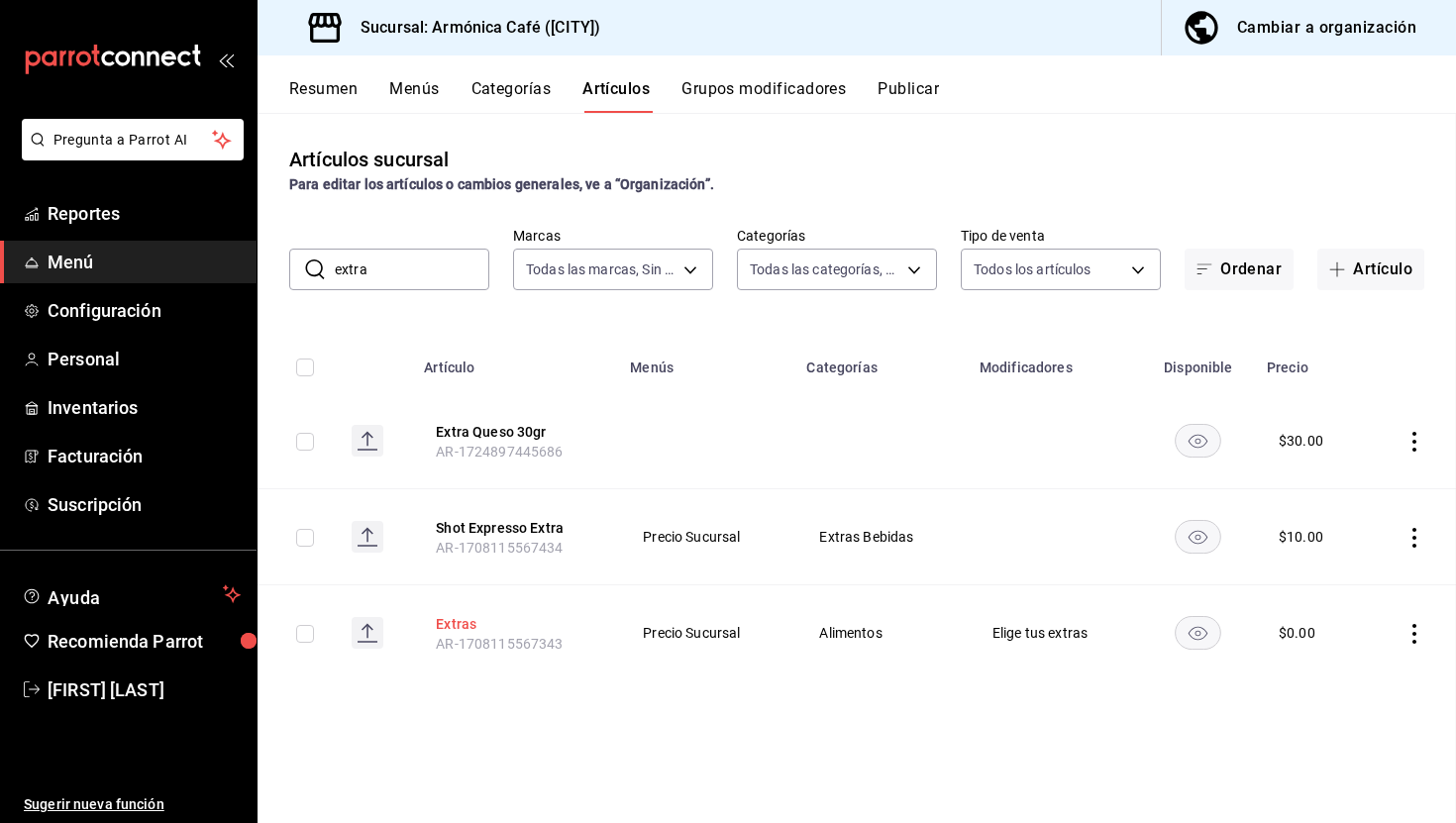scroll, scrollTop: 0, scrollLeft: 0, axis: both 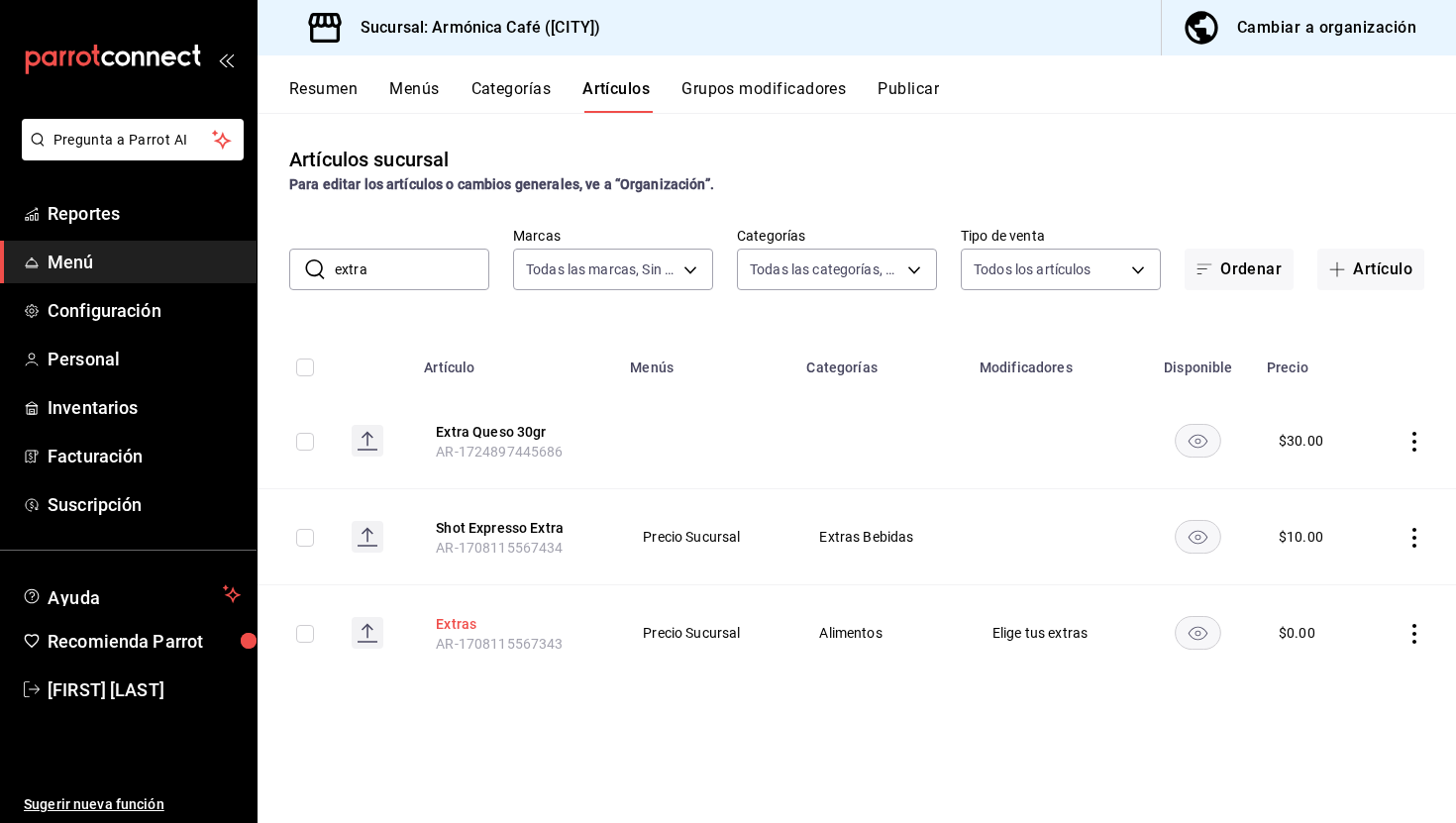 click on "Extras" at bounding box center (515, 624) 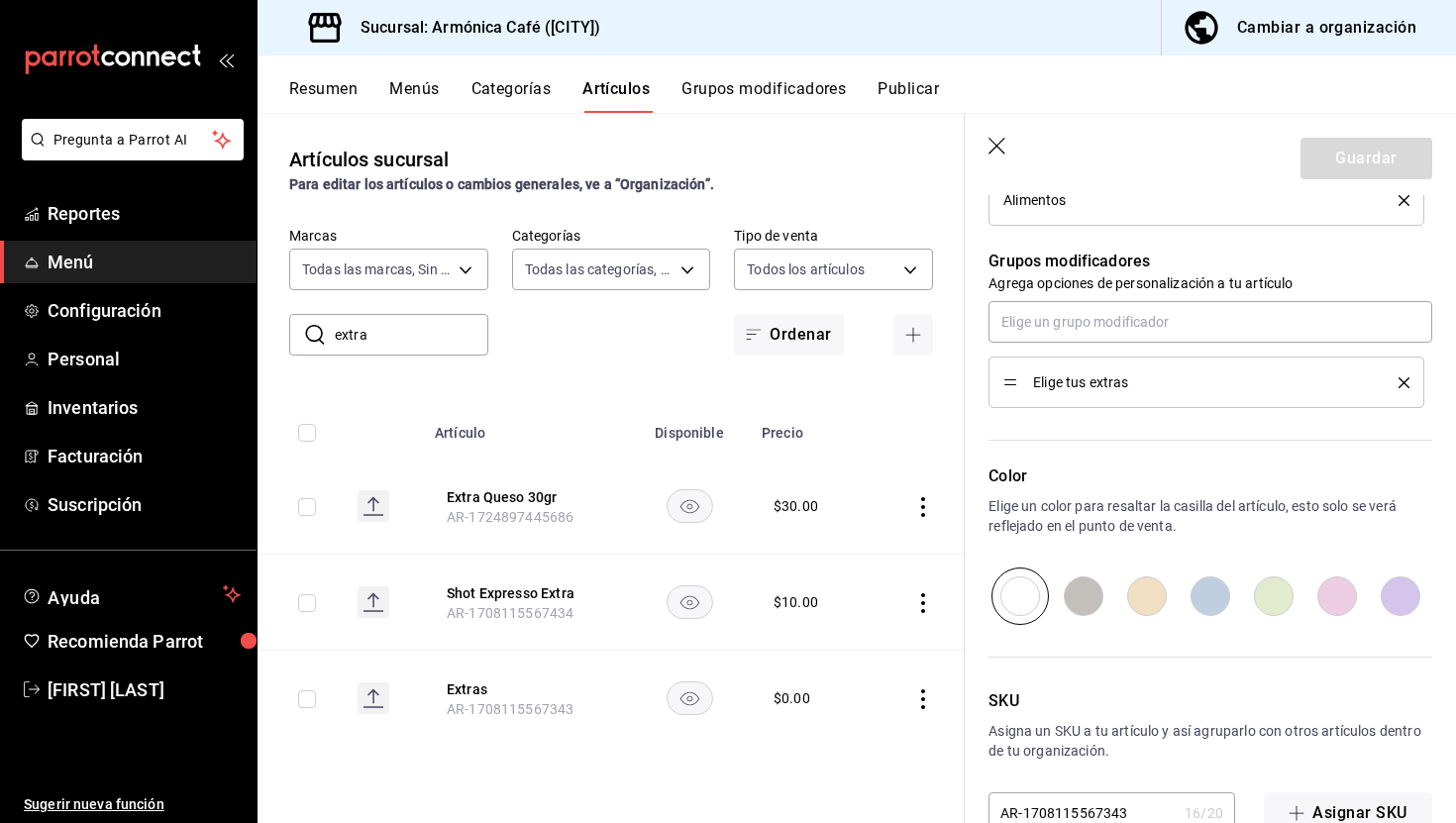scroll, scrollTop: 891, scrollLeft: 0, axis: vertical 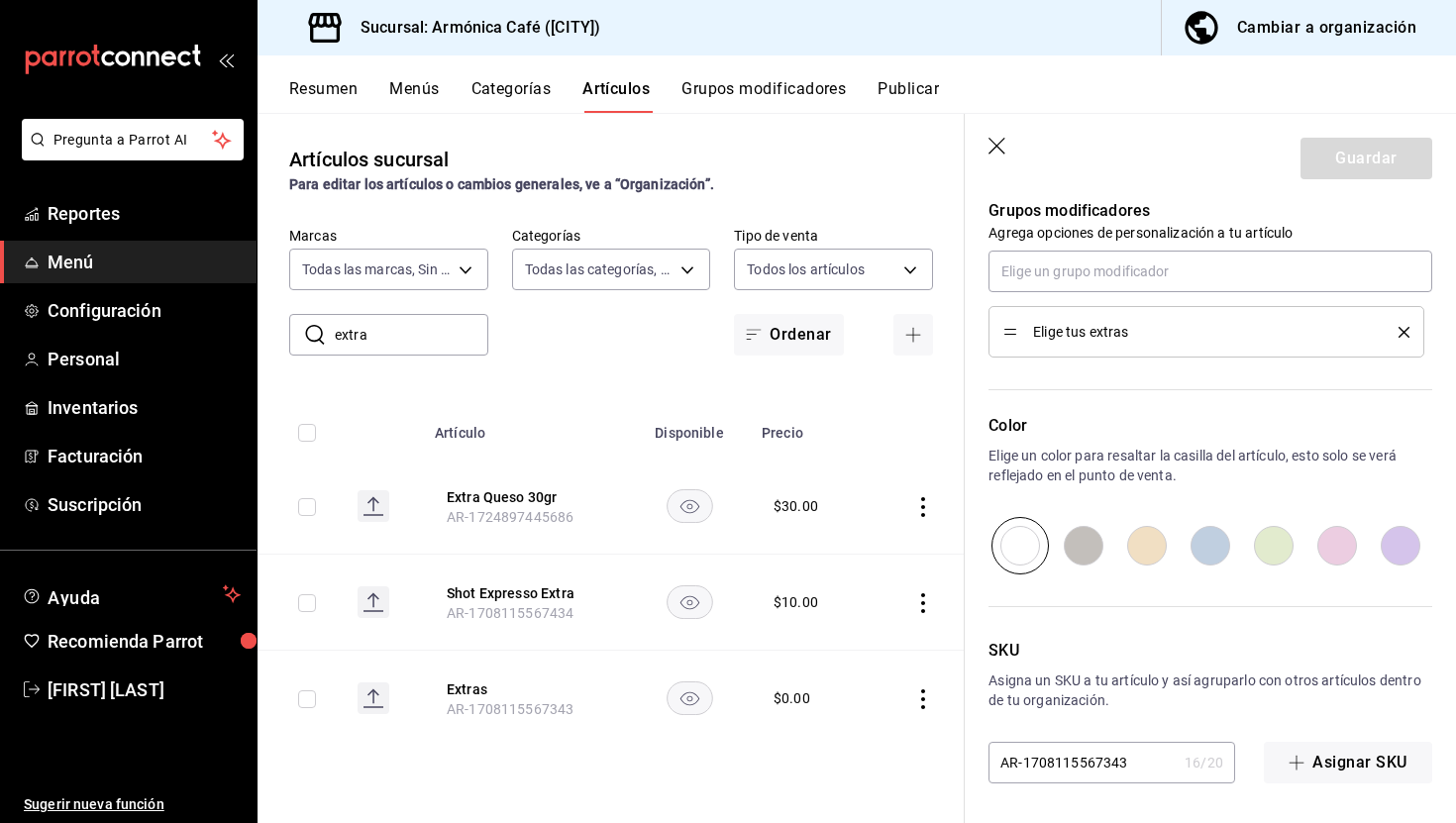 click on "Elige tus extras" at bounding box center (1206, 332) 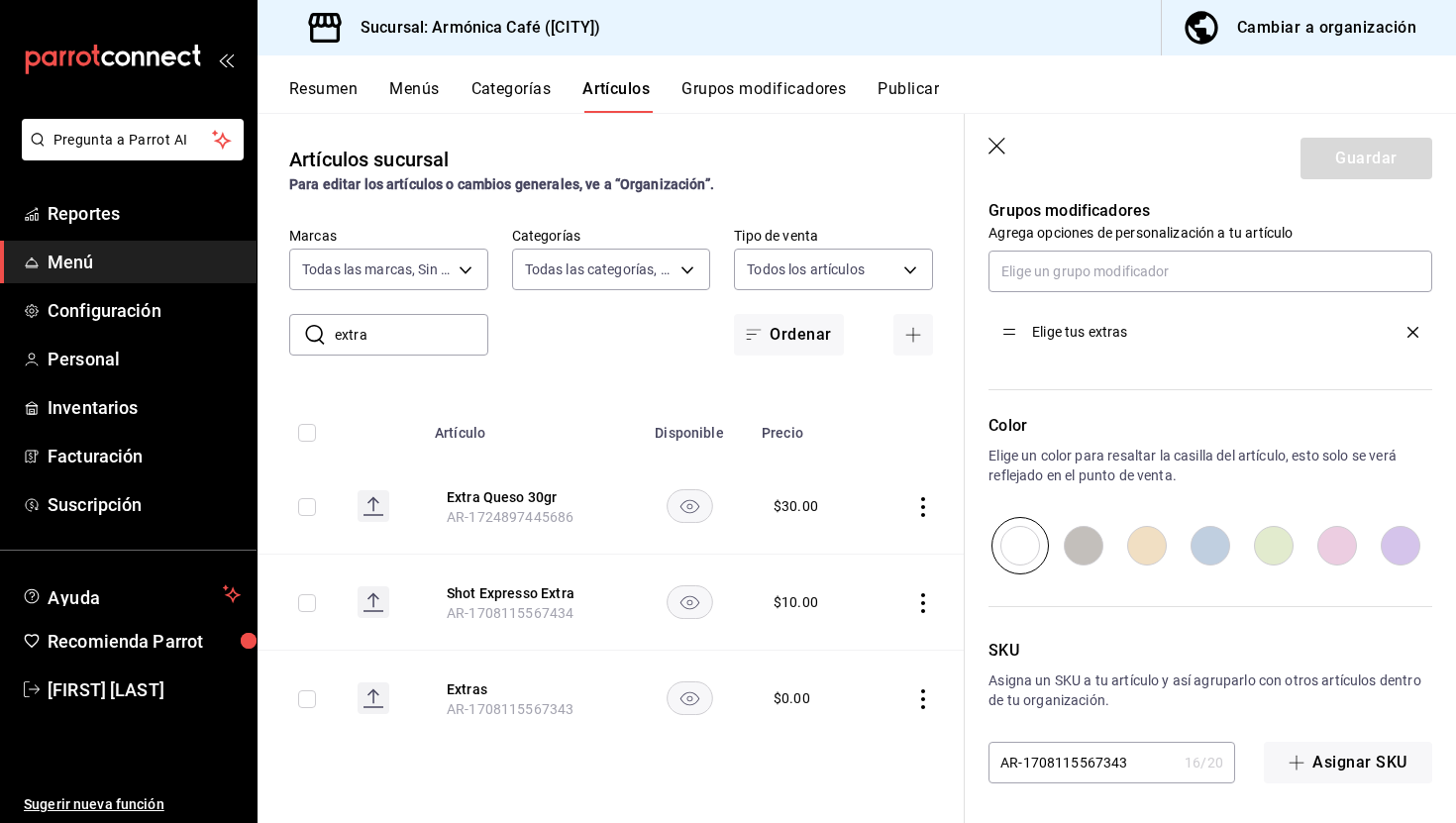 type on "x" 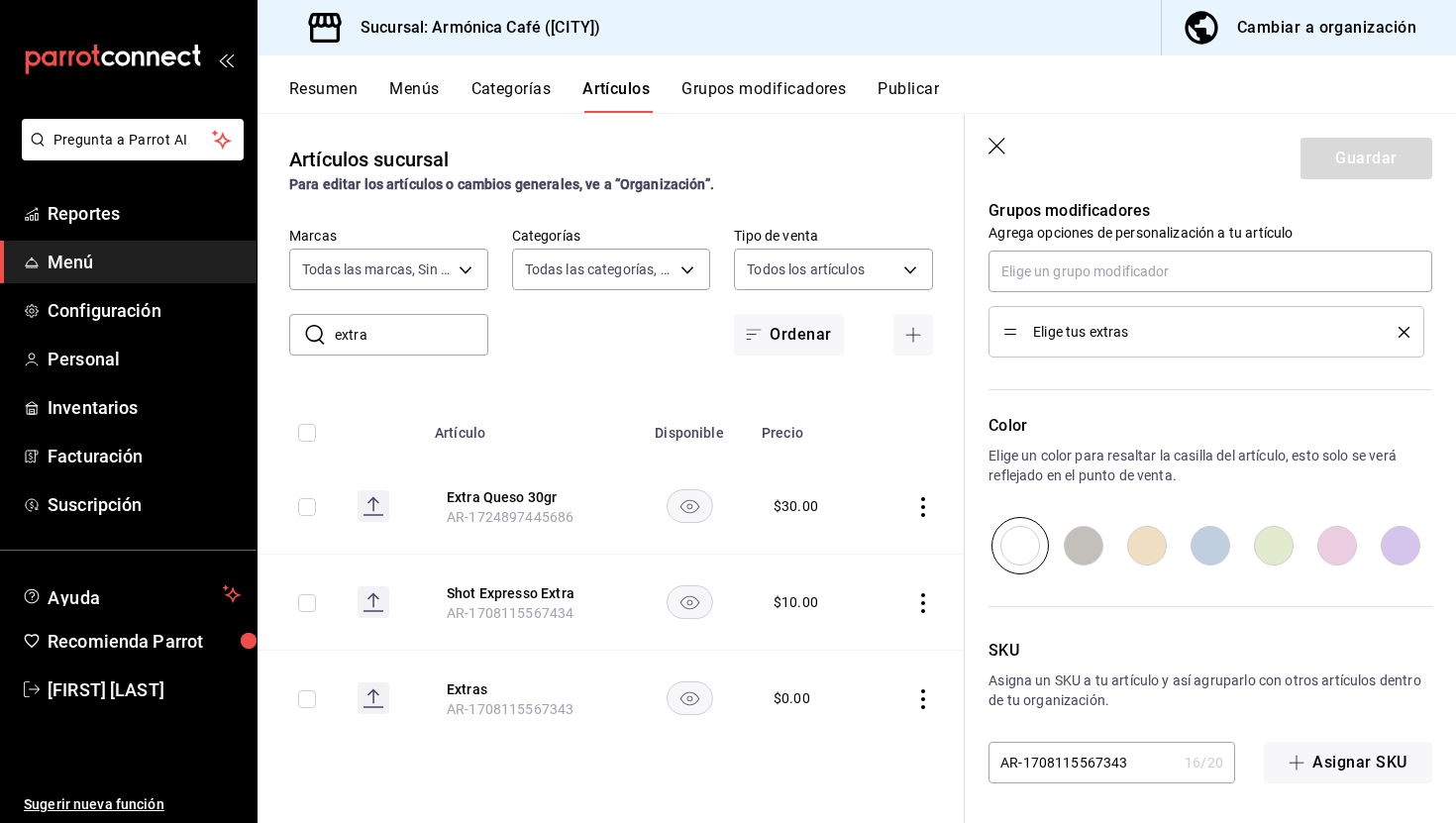 click on "Grupos modificadores" at bounding box center (764, 96) 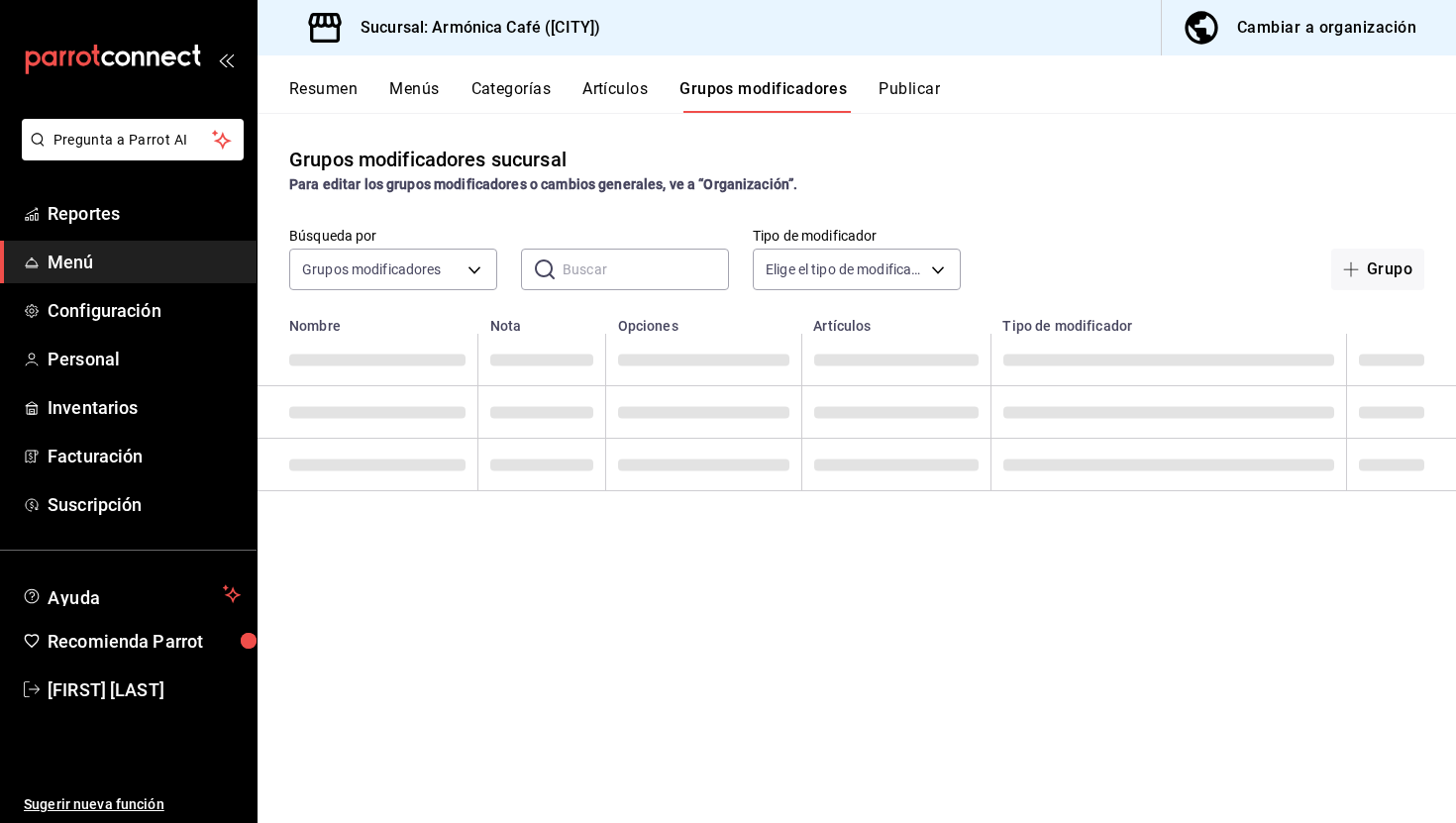 click at bounding box center [646, 269] 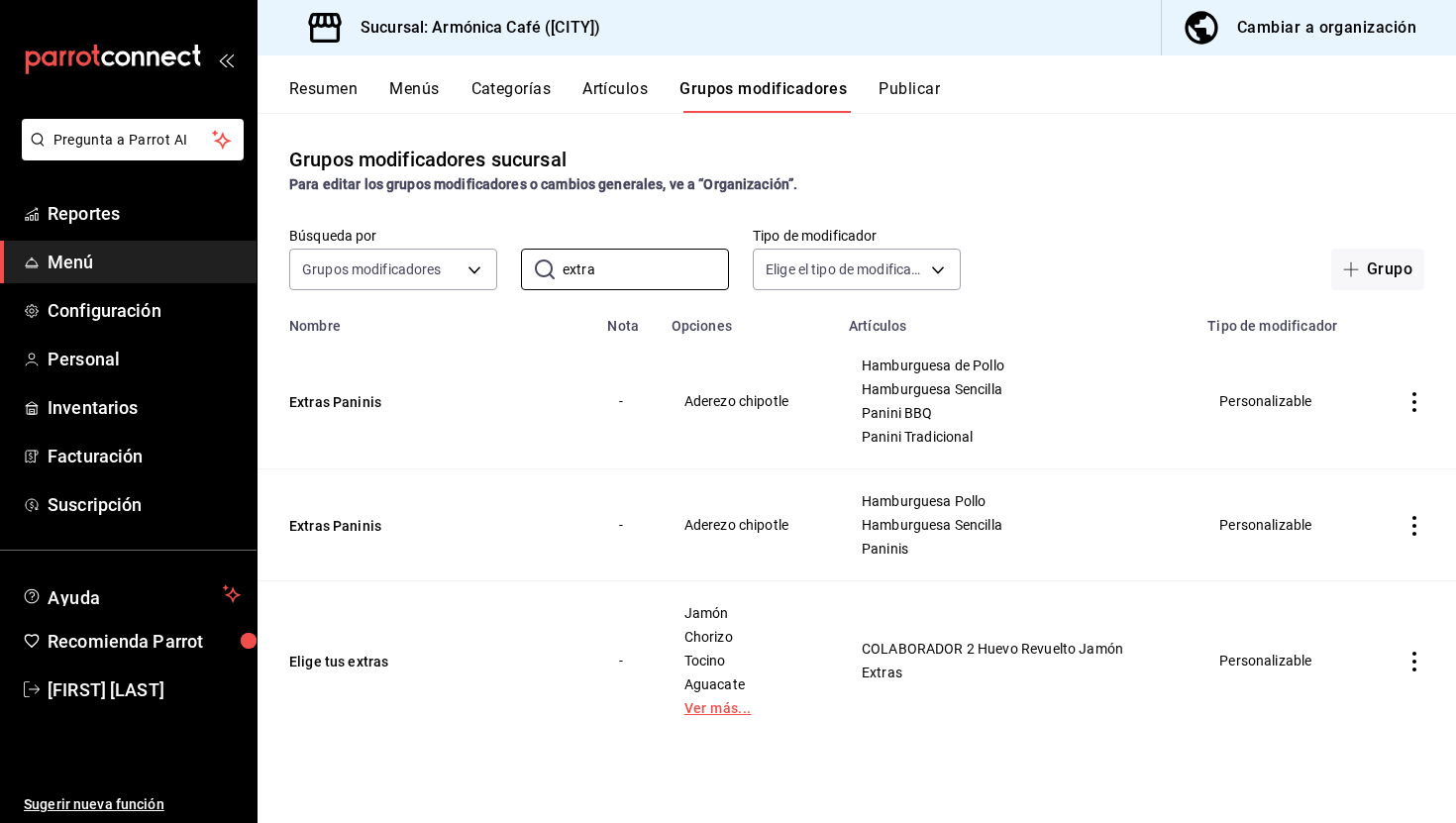 click on "Ver más..." at bounding box center [748, 708] 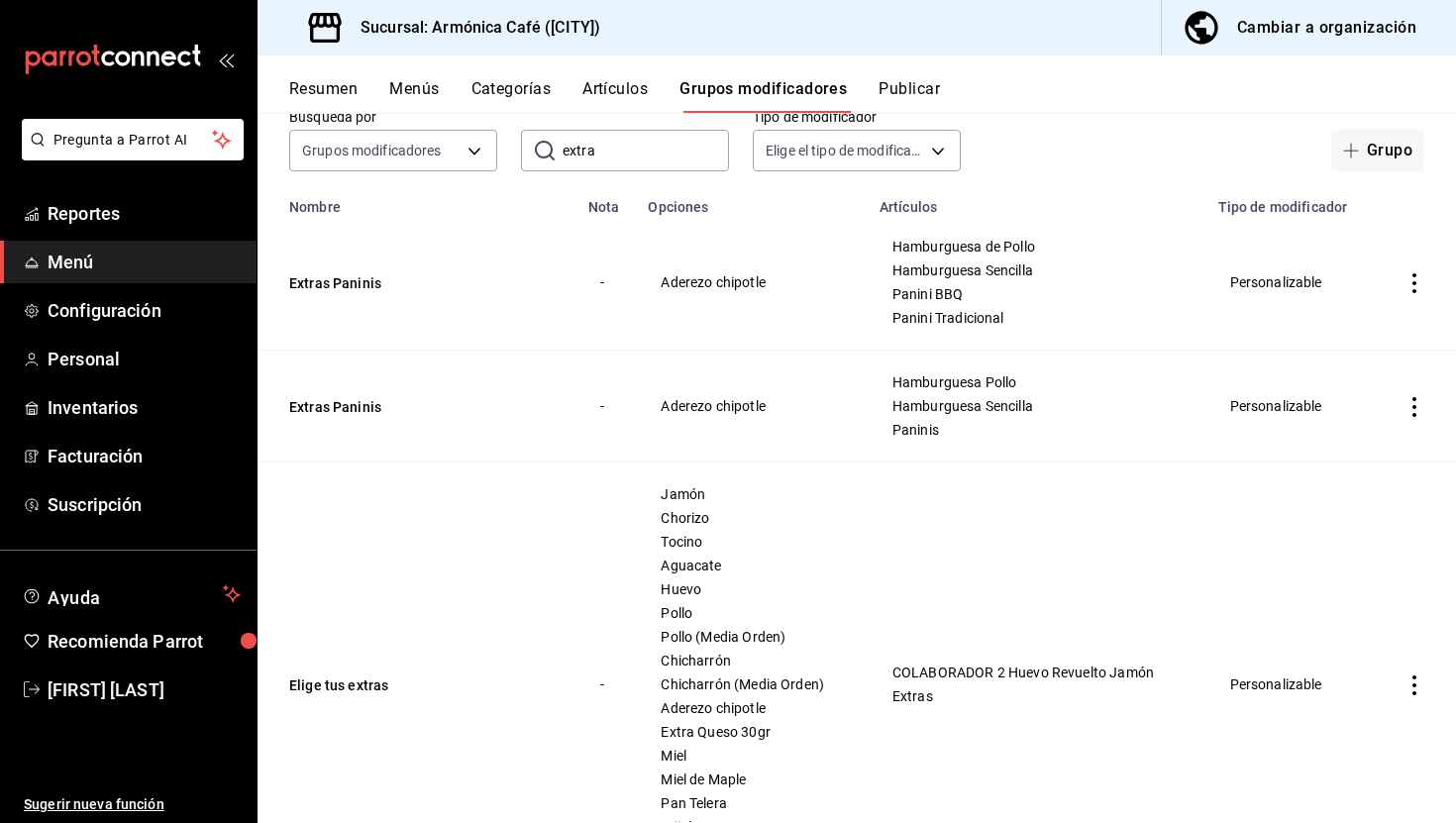 scroll, scrollTop: 0, scrollLeft: 0, axis: both 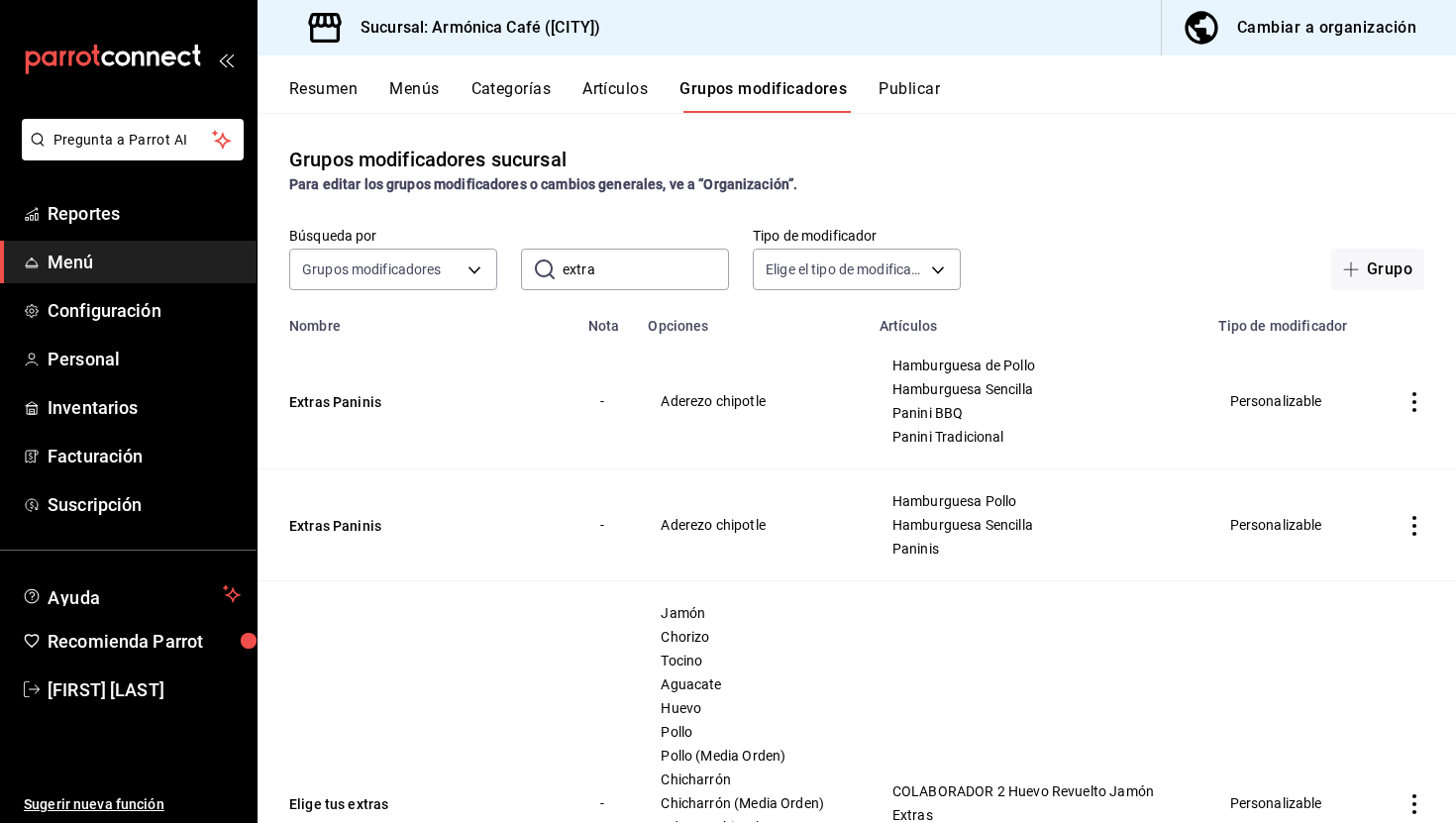 click on "extra" at bounding box center (646, 269) 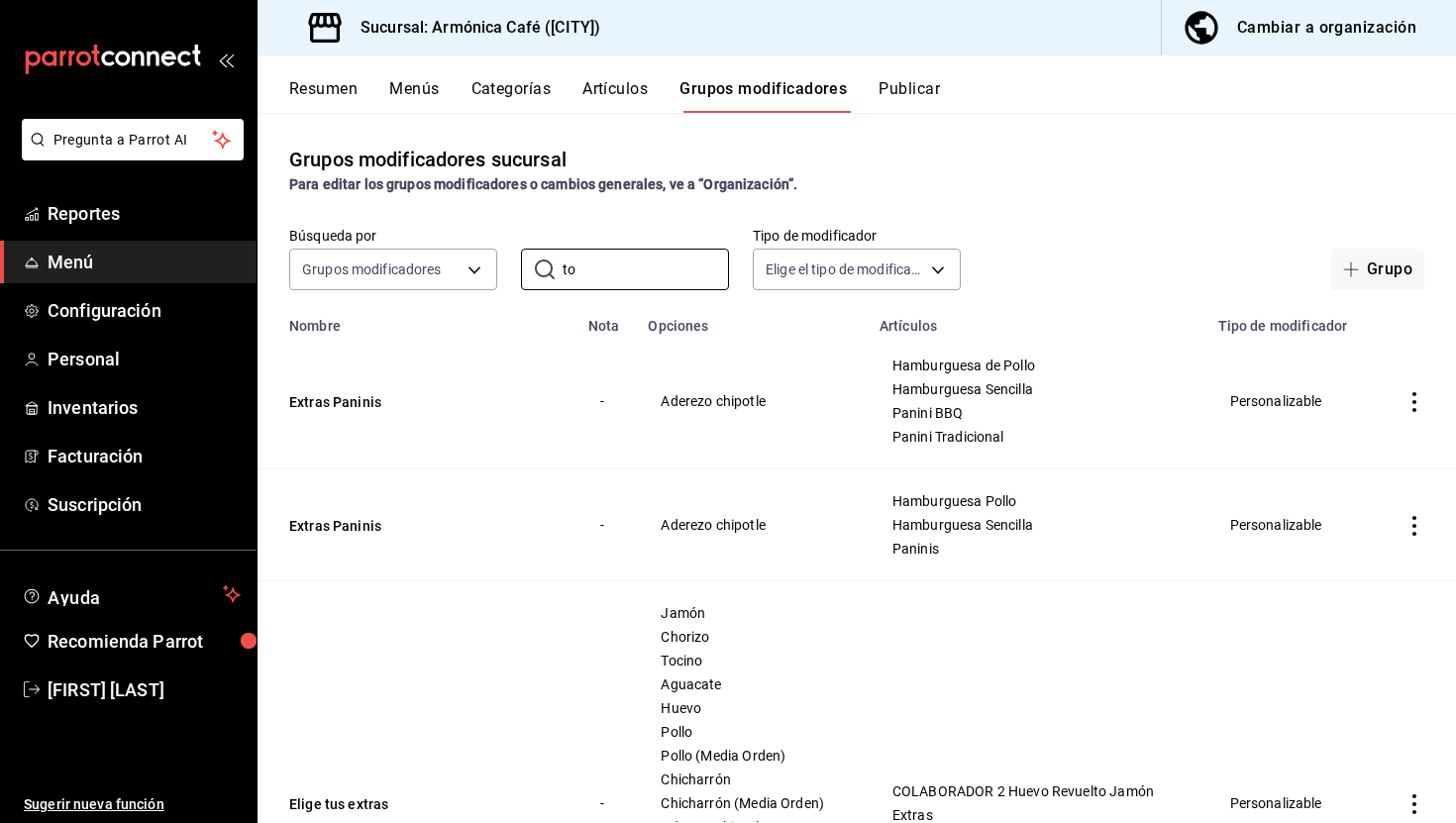type on "to" 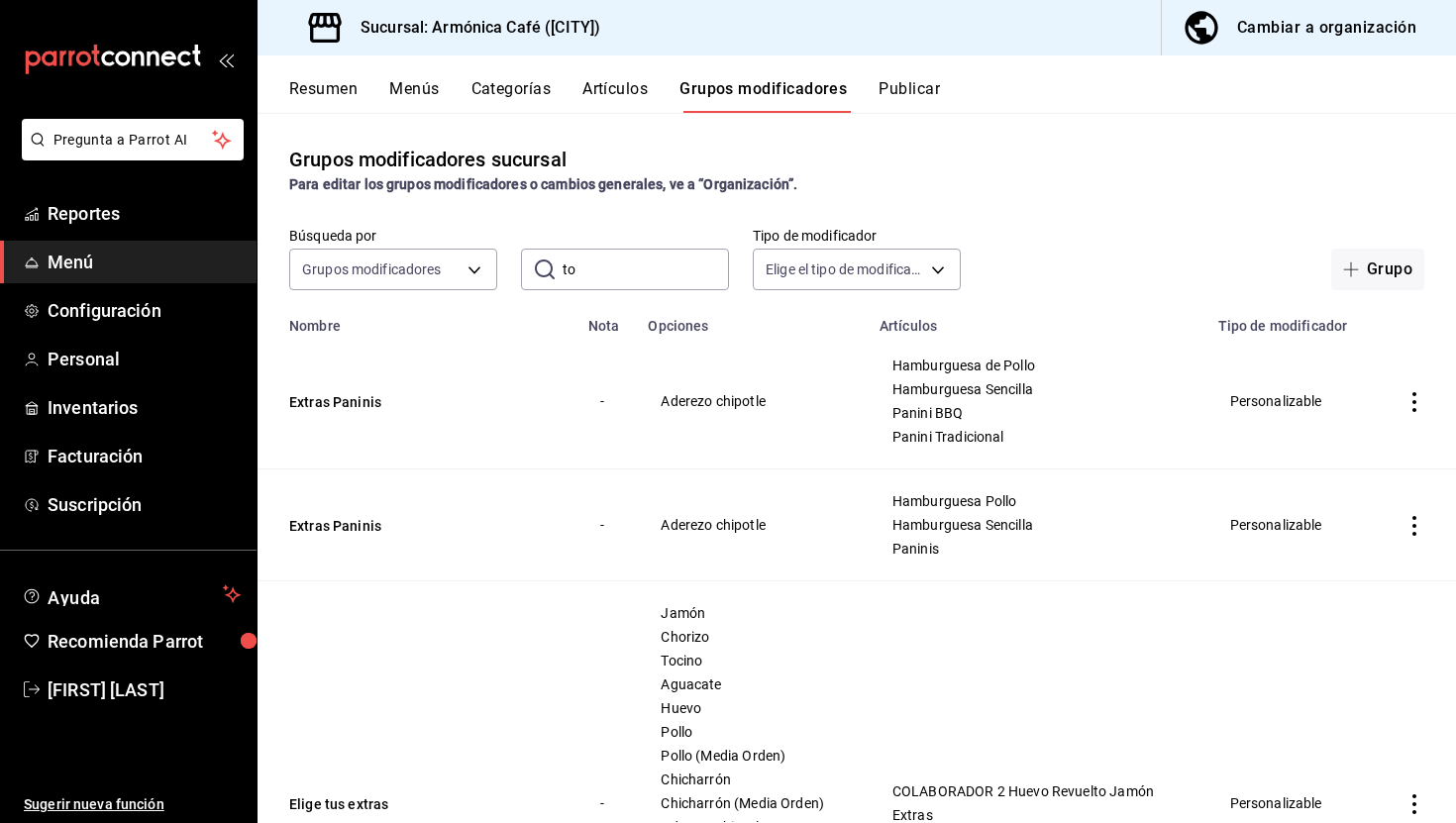 click on "Artículos" at bounding box center [615, 96] 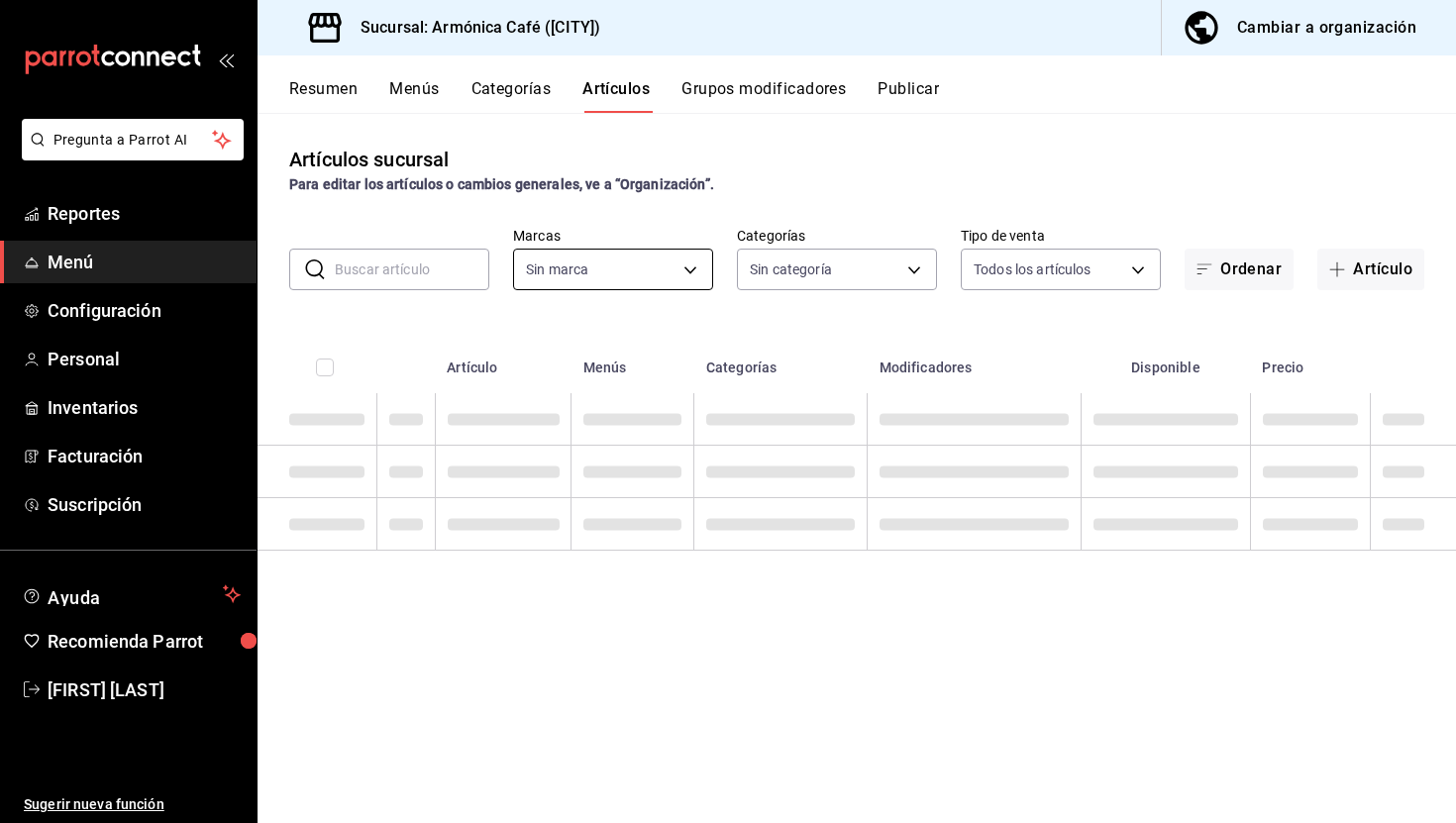 type on "[UUID]" 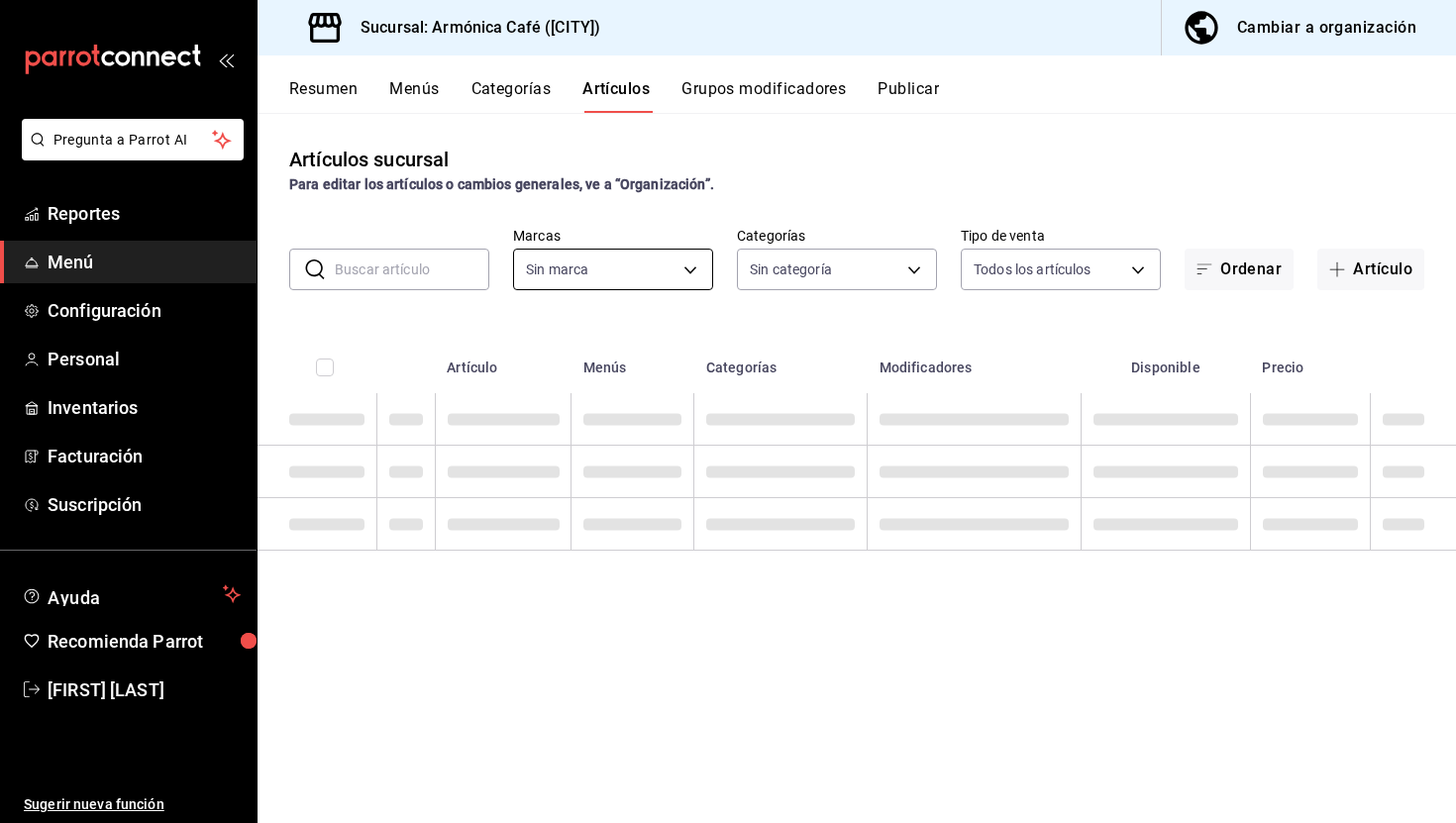 type on "[UUIDS]" 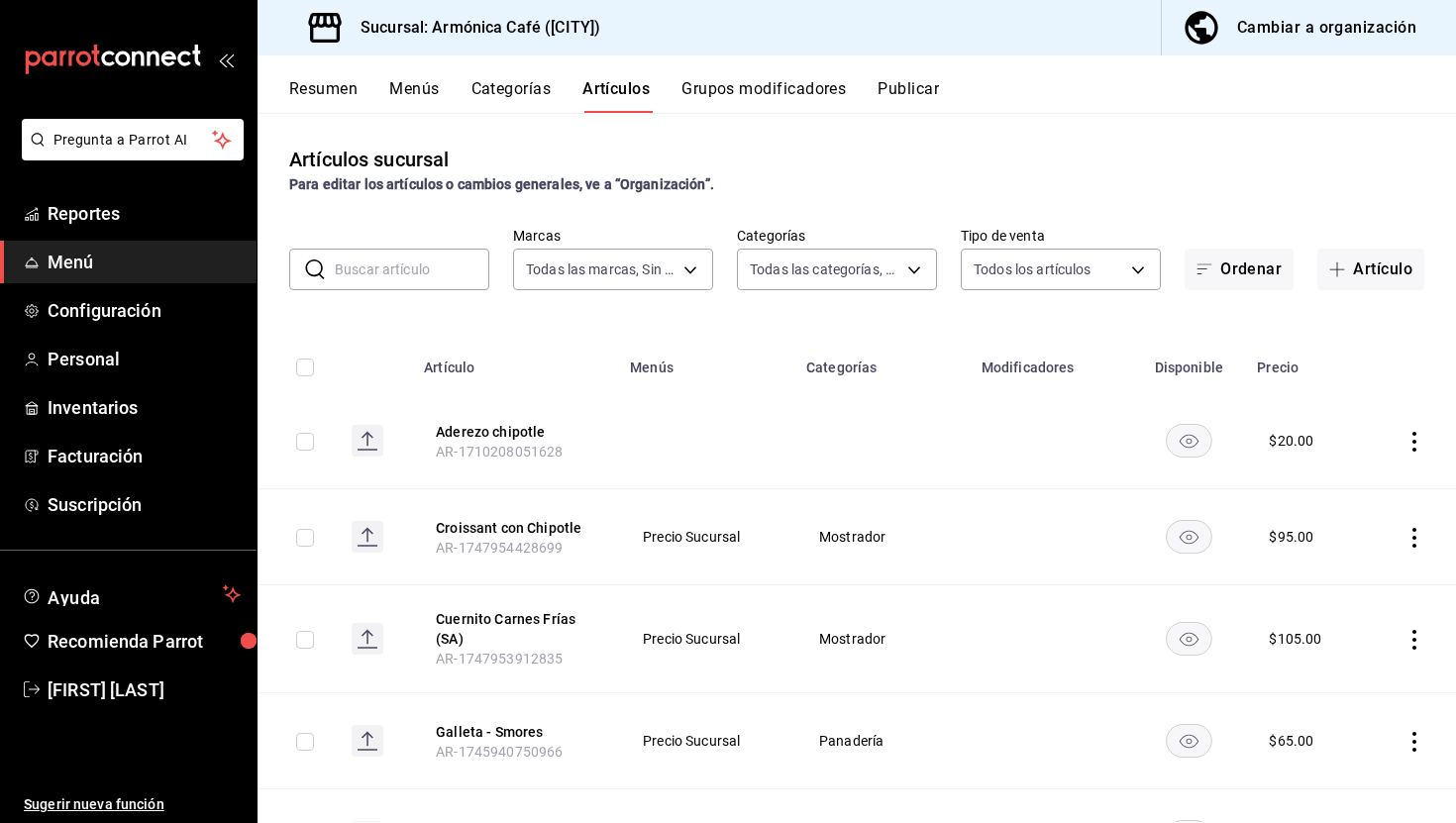 click at bounding box center (412, 269) 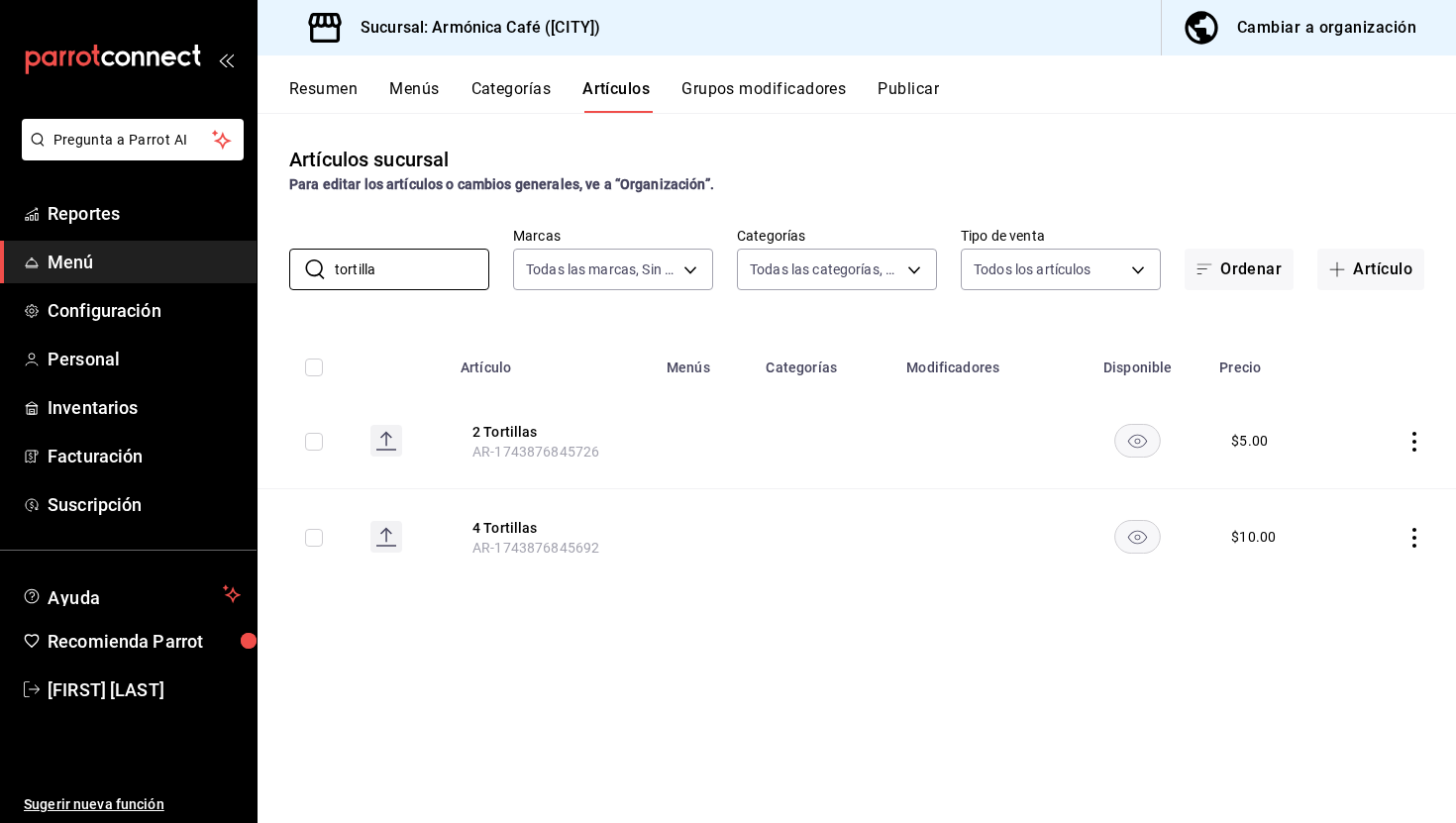 type on "tortilla" 